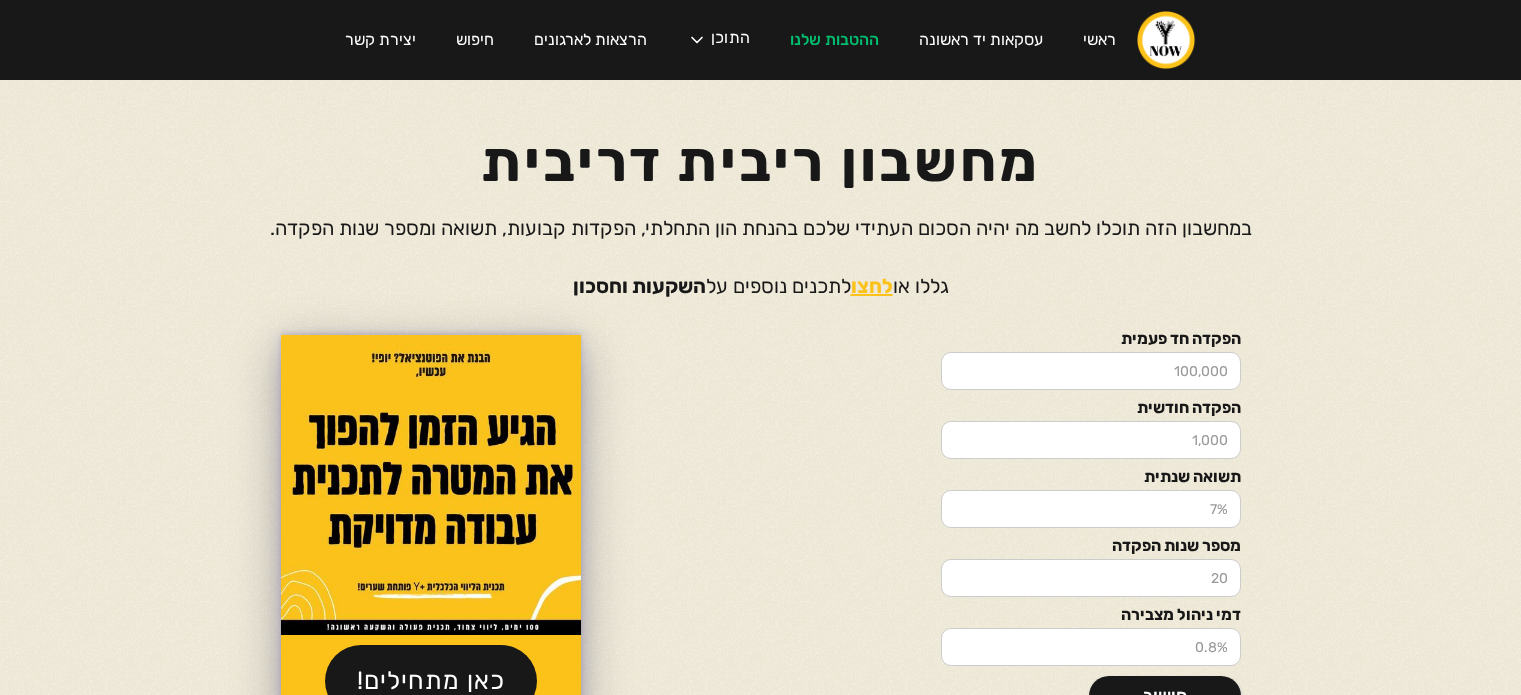 scroll, scrollTop: 150, scrollLeft: 0, axis: vertical 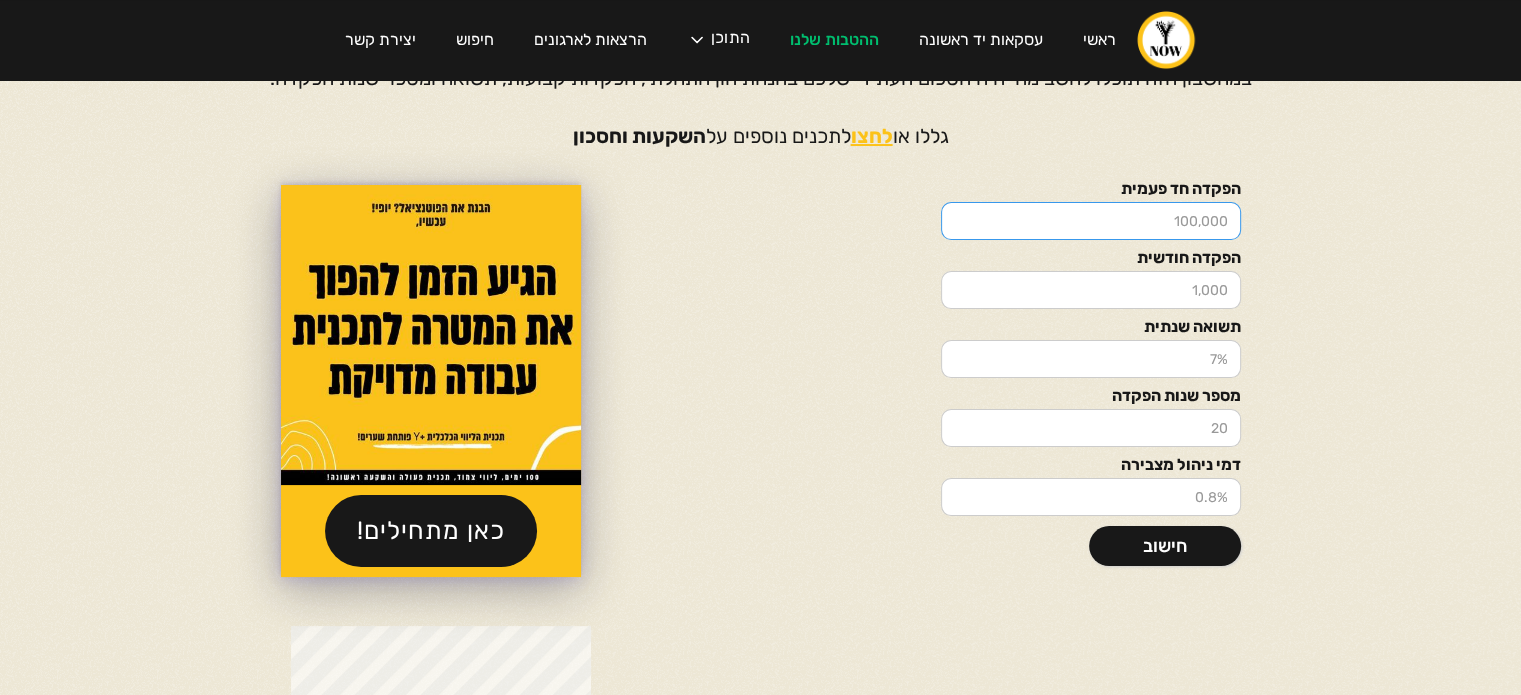 click on "הפקדה חד פעמית" at bounding box center [1091, 221] 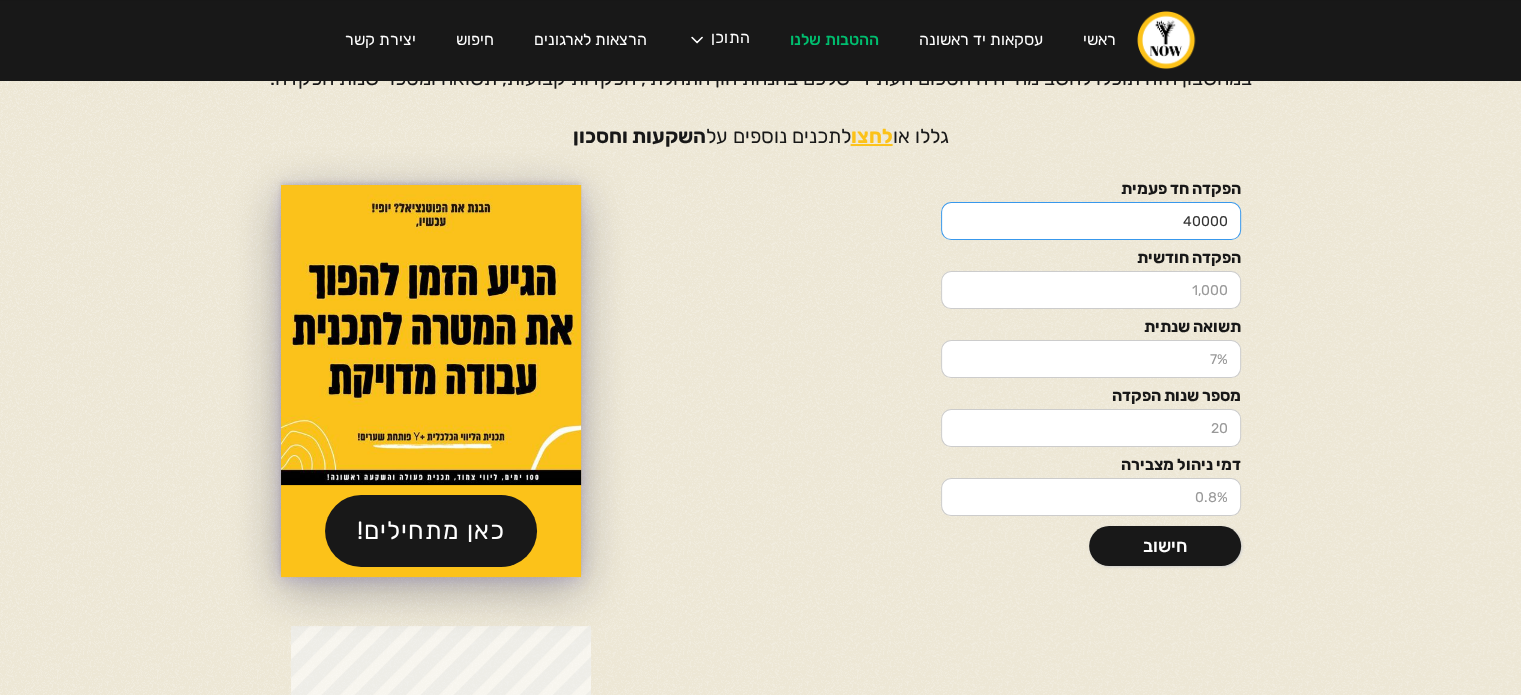 type on "40000" 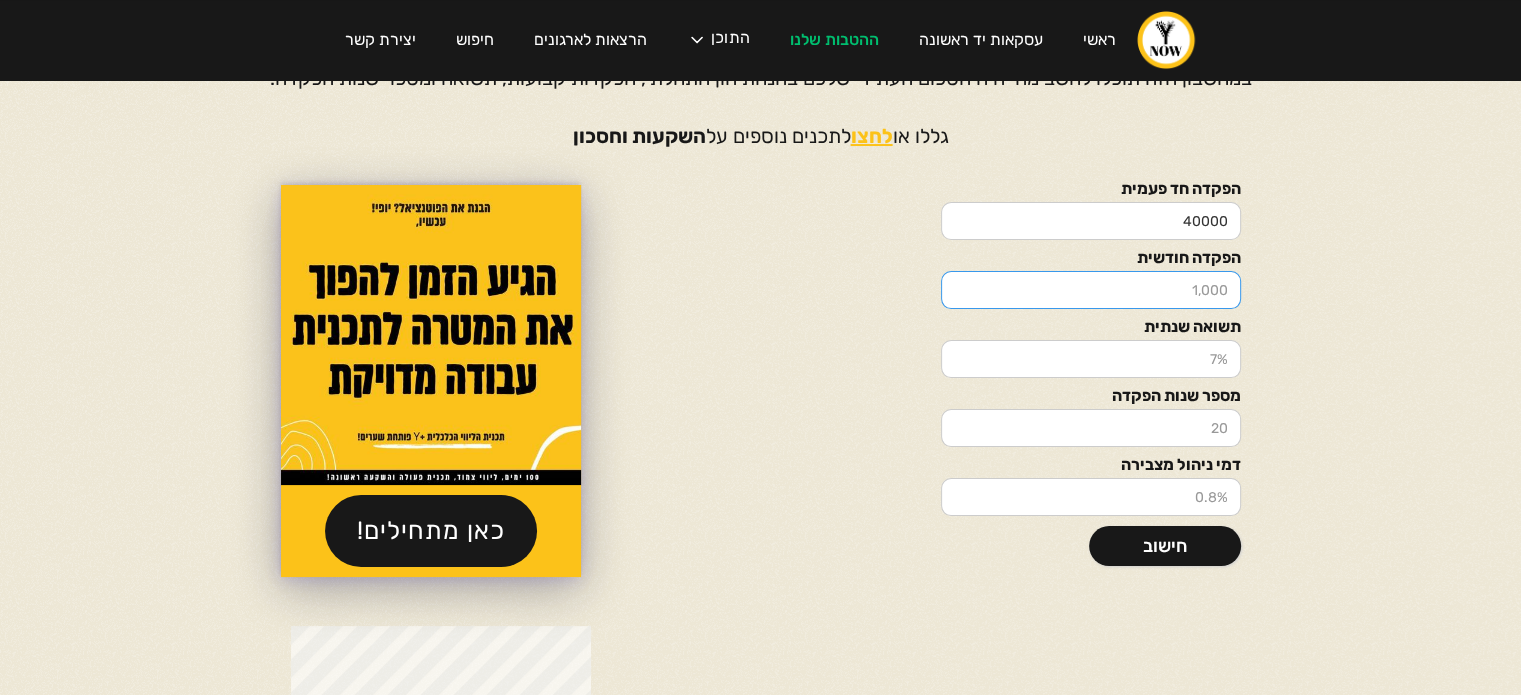click on "הפקדה חודשית" at bounding box center [1091, 290] 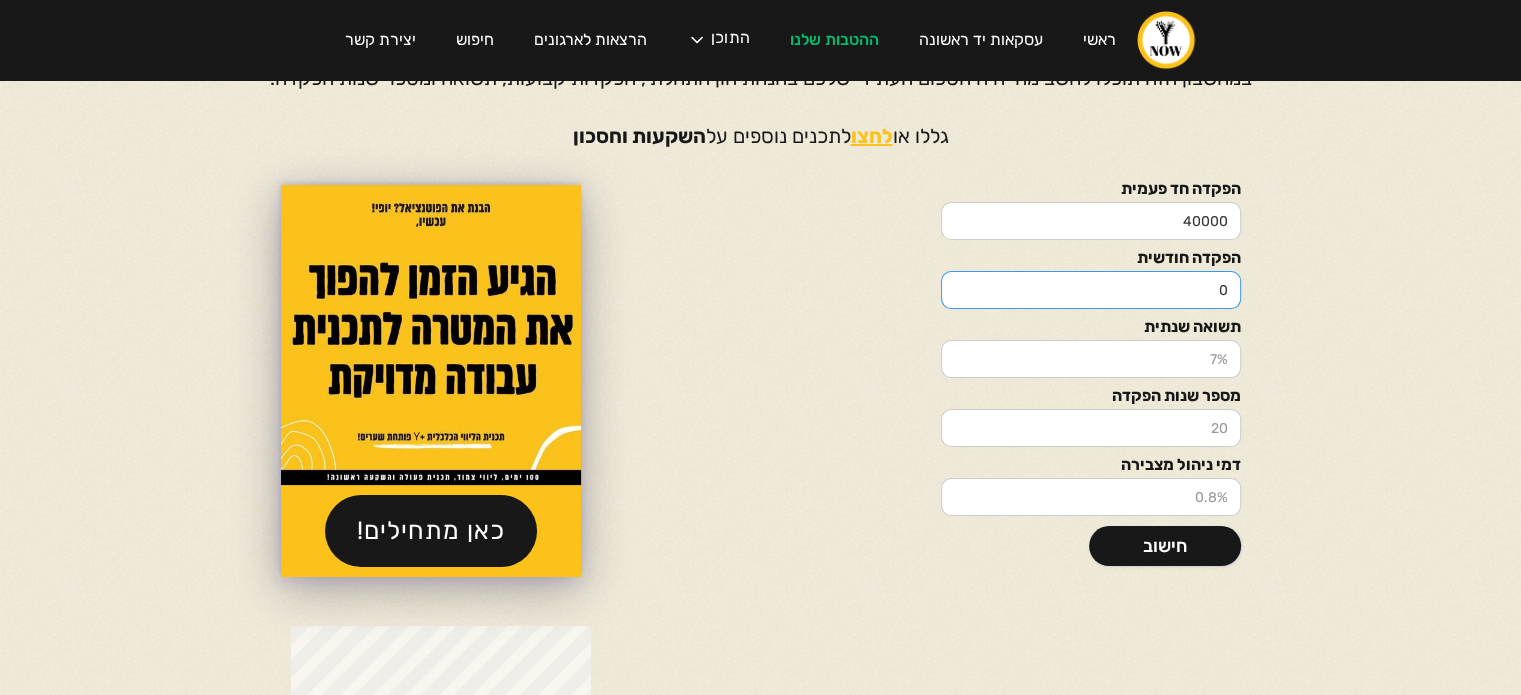 type on "0" 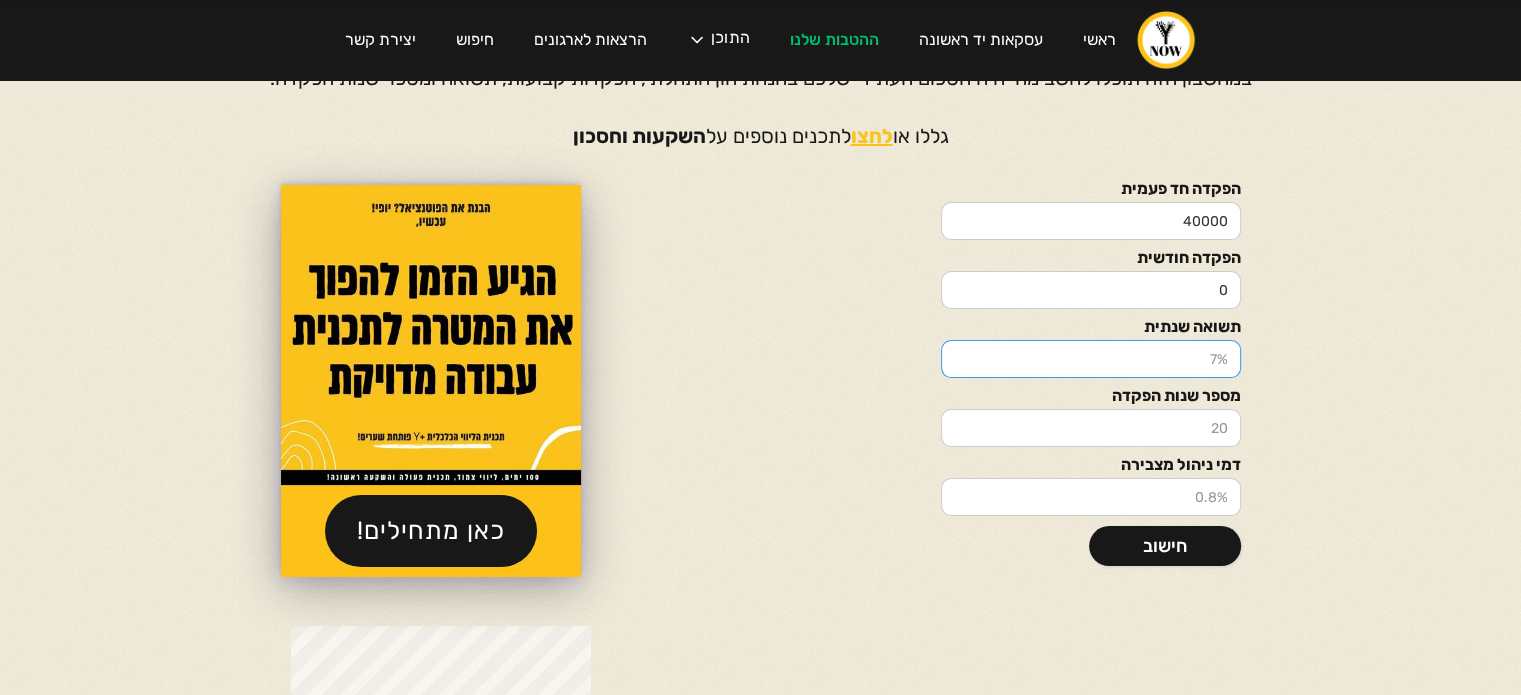click on "תשואה שנתית" at bounding box center [1091, 359] 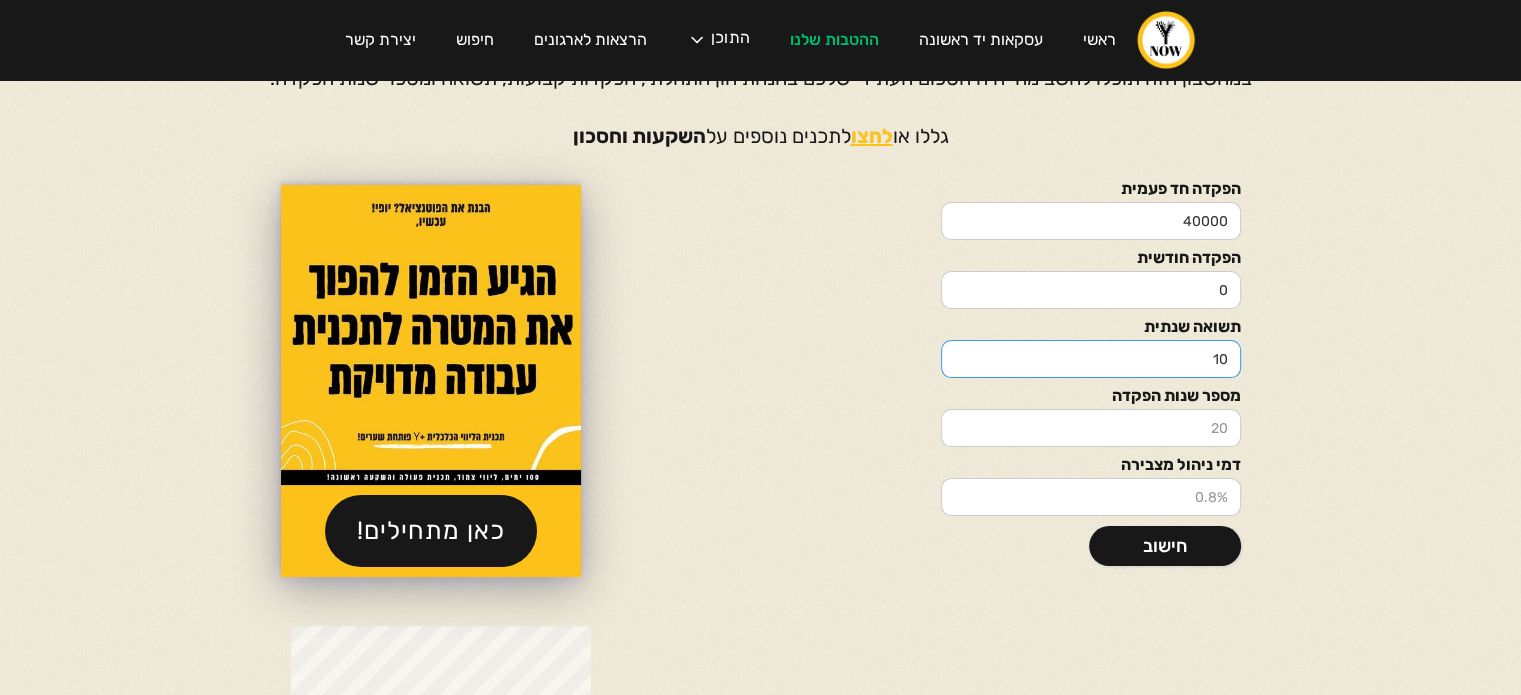 type on "10" 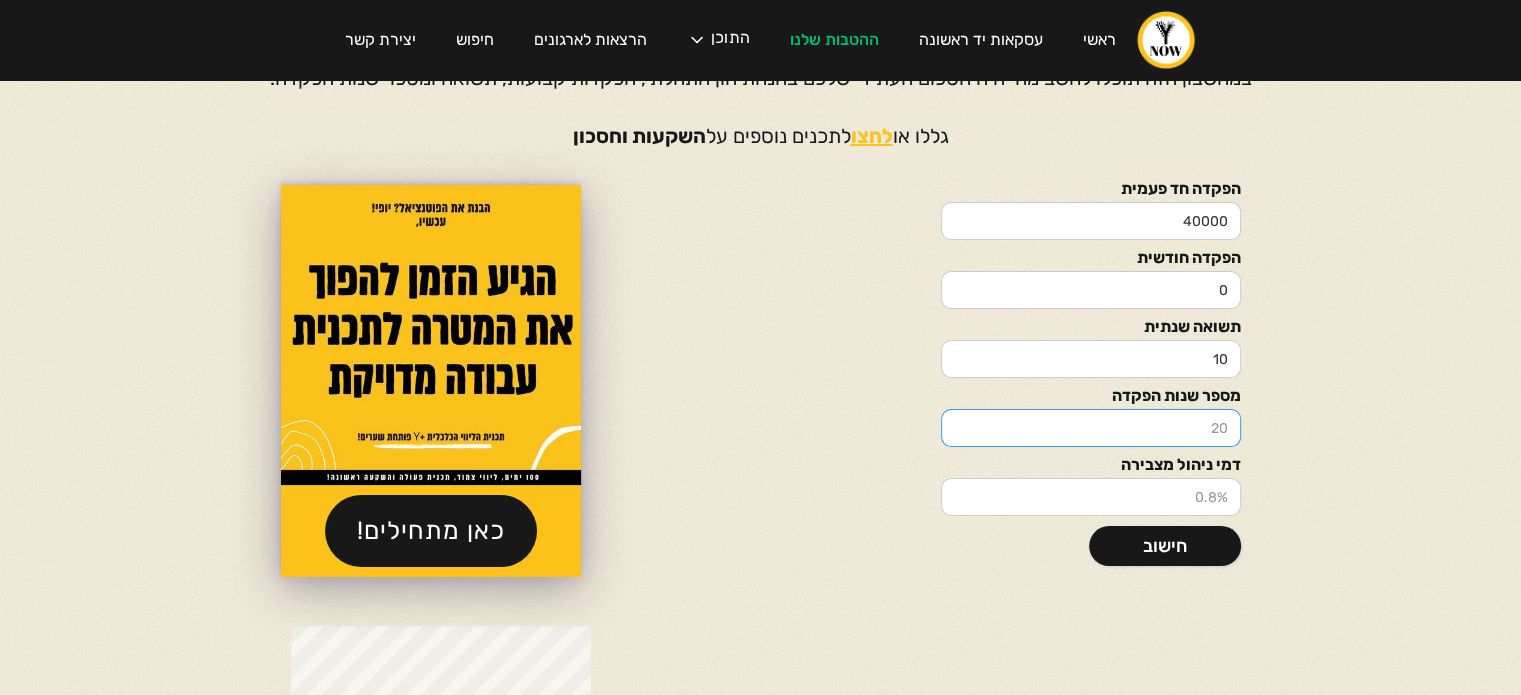 click on "מספר שנות הפקדה" at bounding box center [1091, 428] 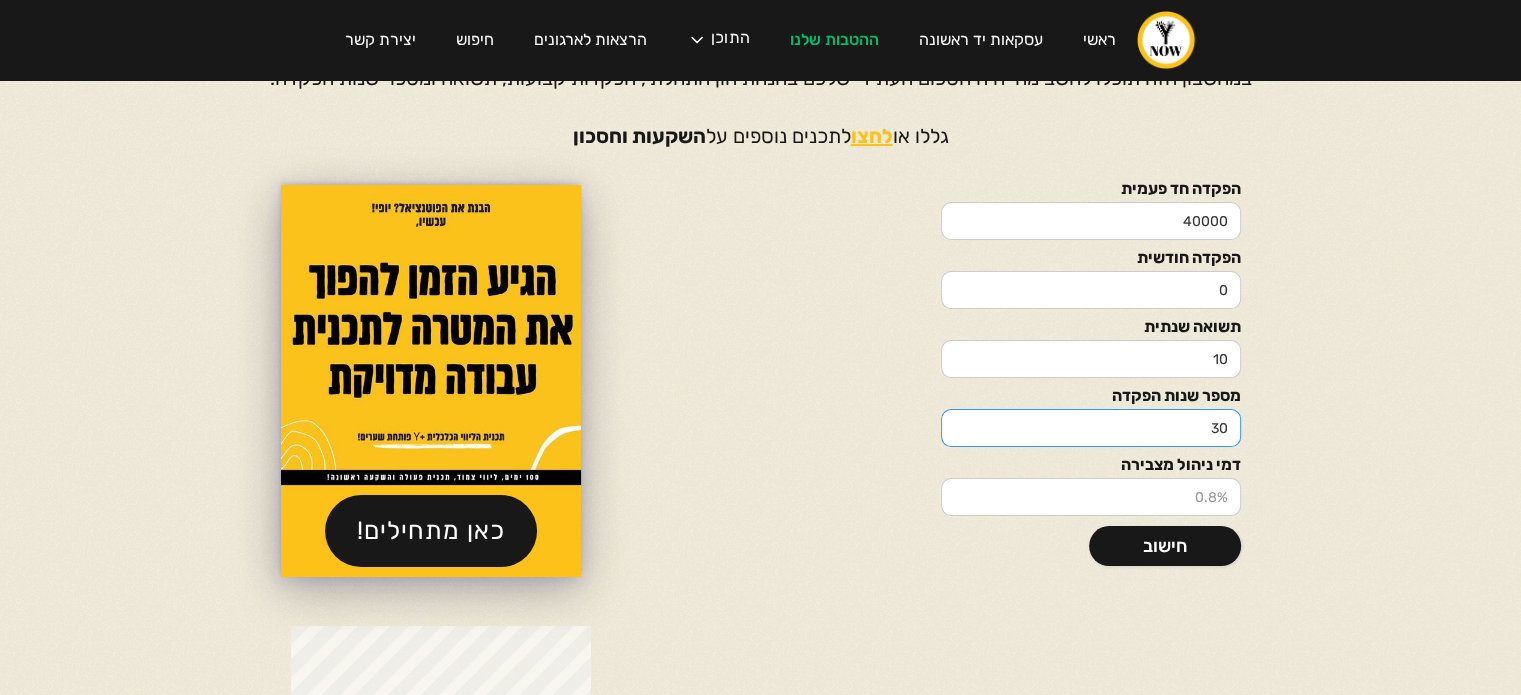 type on "30" 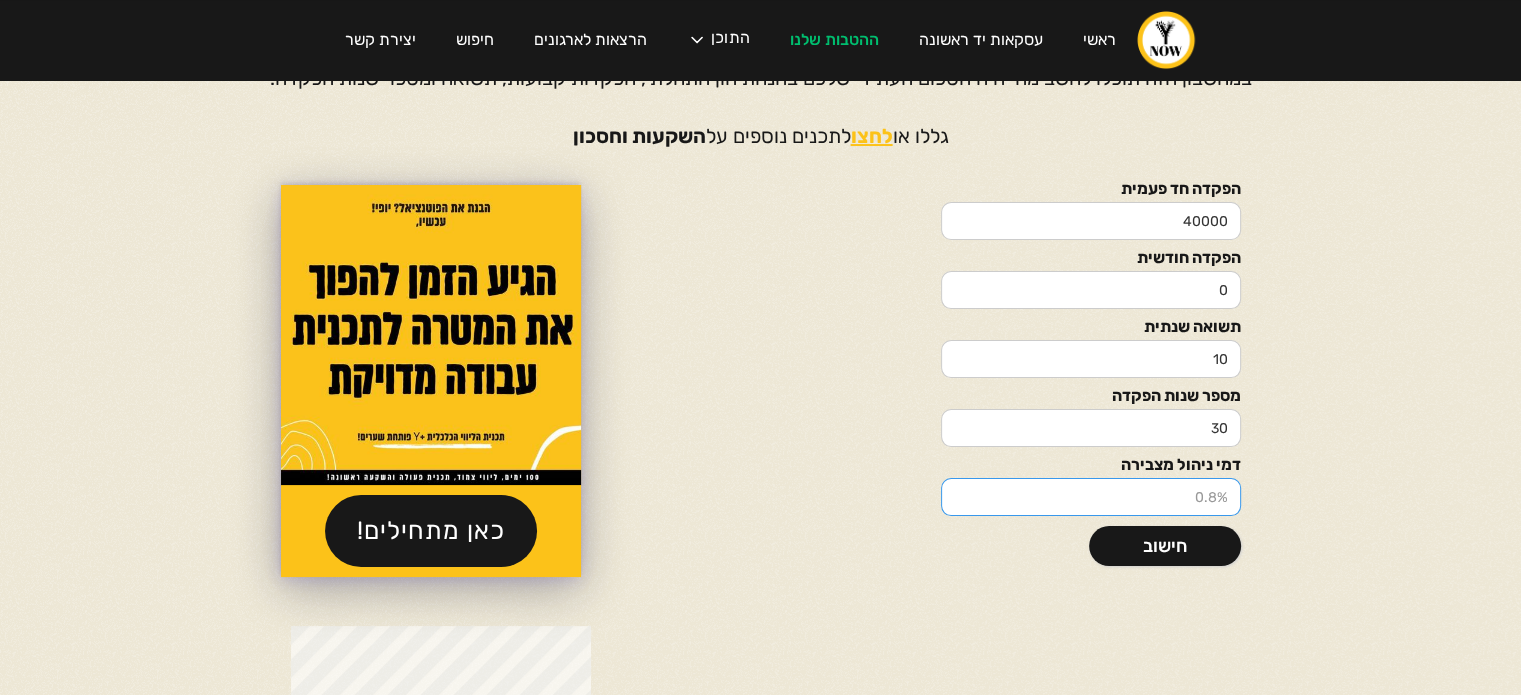click on "דמי ניהול מצבירה" at bounding box center (1091, 497) 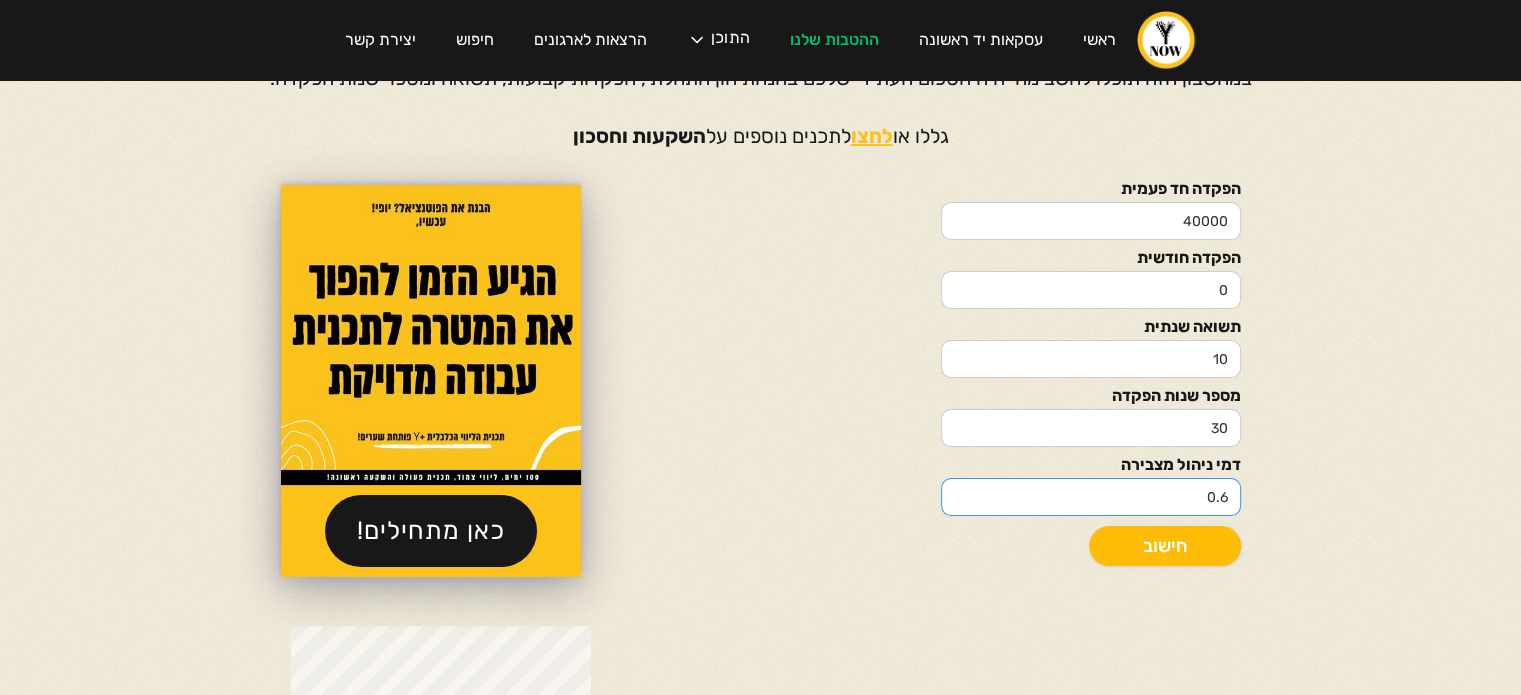 type on "0.6" 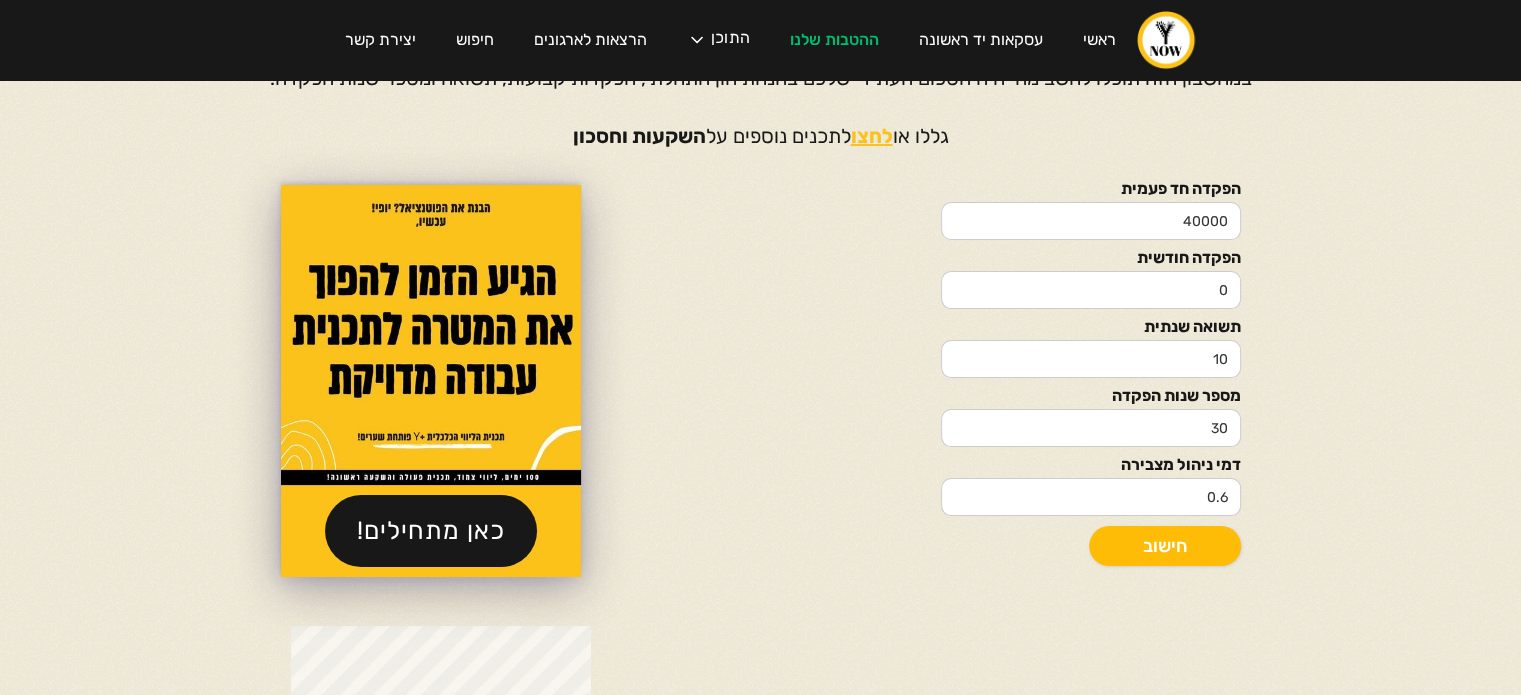 click on "חישוב" at bounding box center (1165, 546) 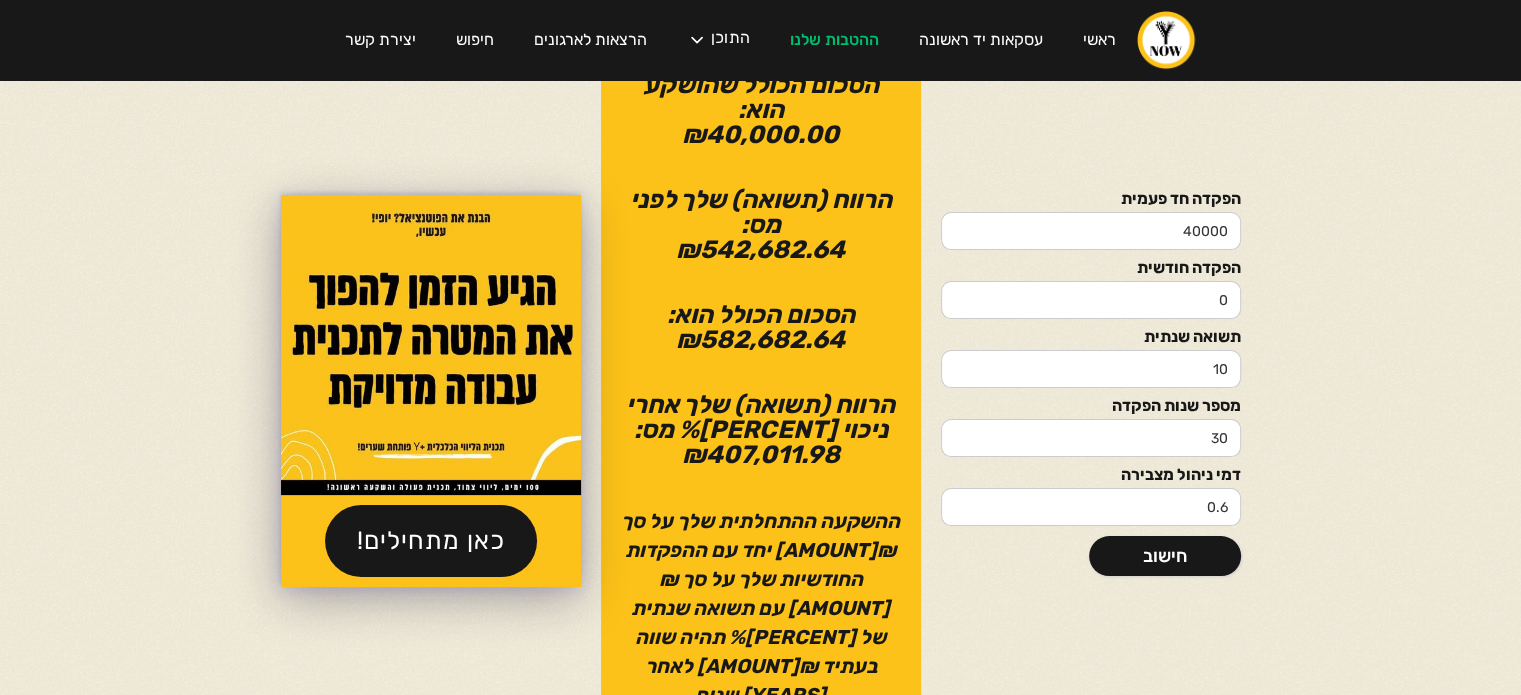 scroll, scrollTop: 276, scrollLeft: 0, axis: vertical 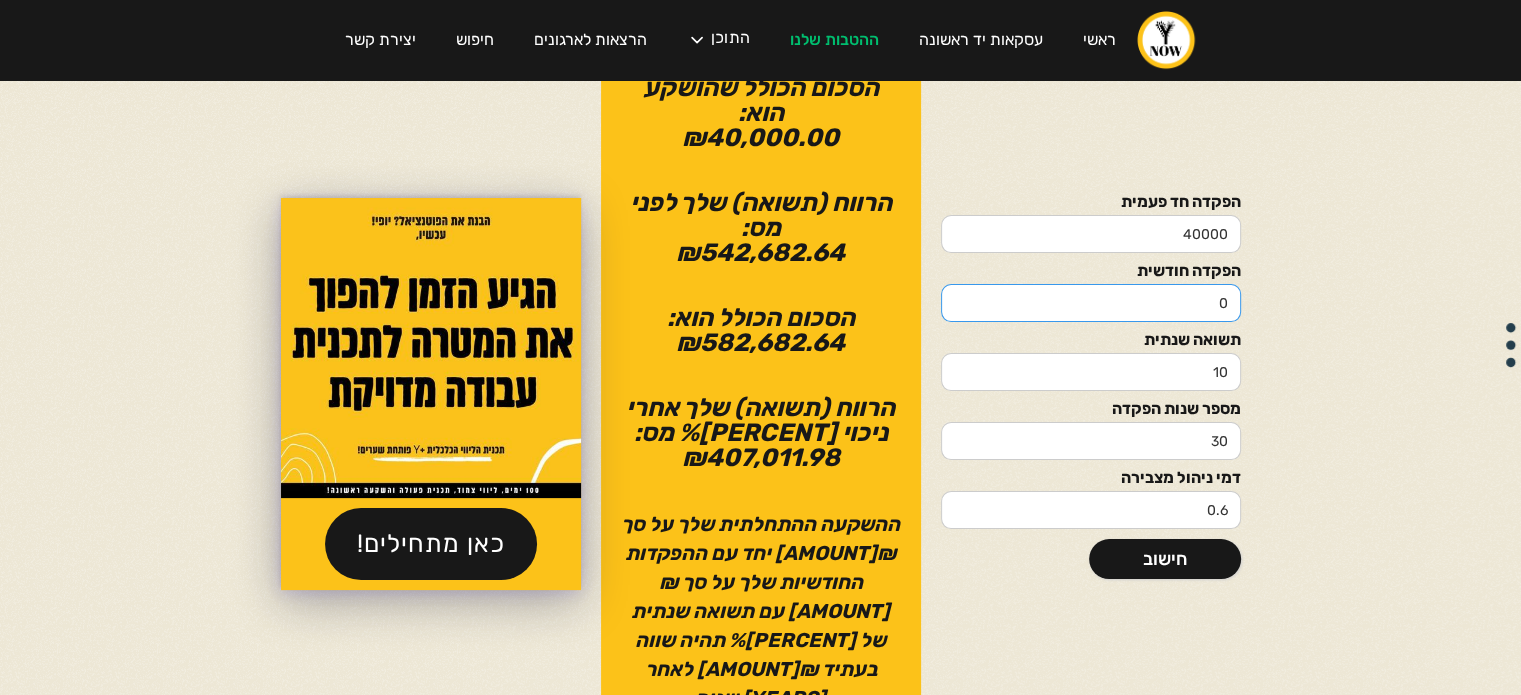 click on "0" at bounding box center (1091, 303) 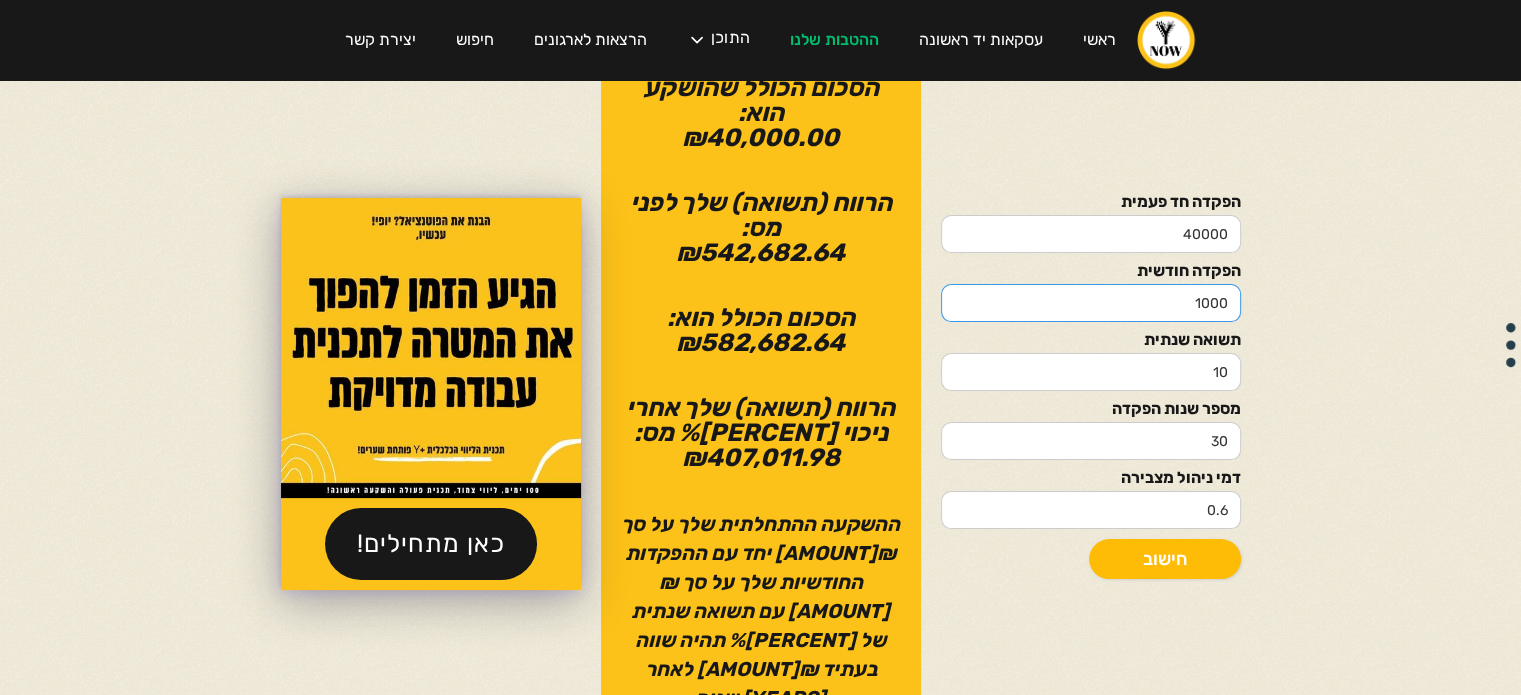 type on "1000" 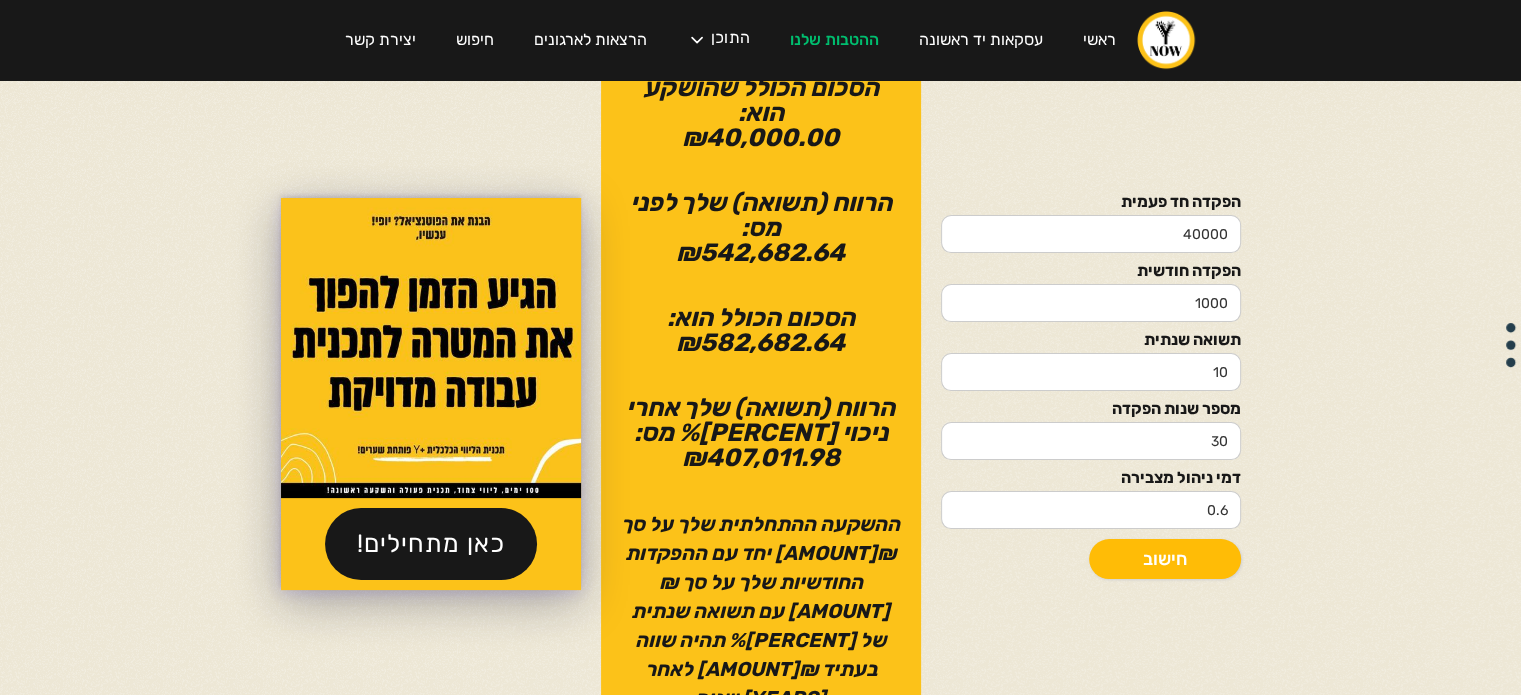 click on "חישוב" at bounding box center [1165, 559] 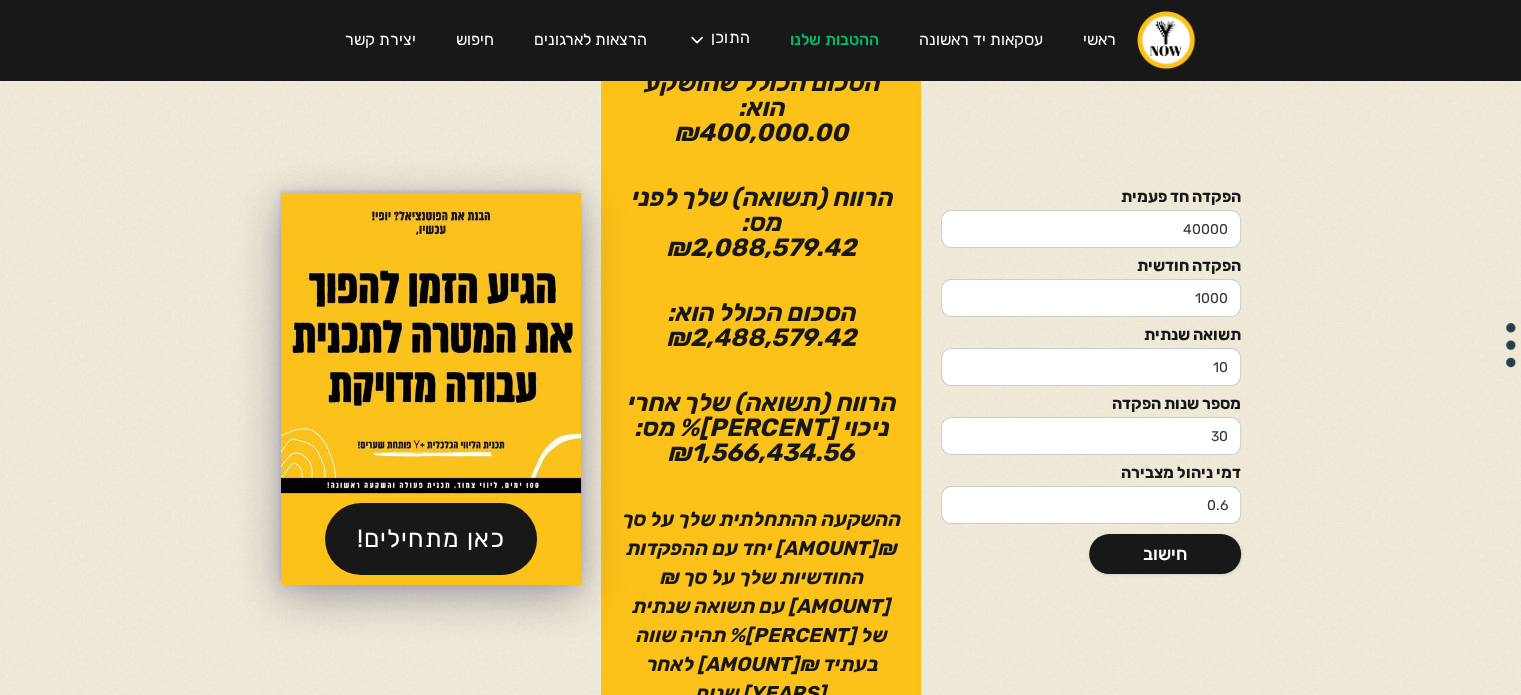 scroll, scrollTop: 242, scrollLeft: 0, axis: vertical 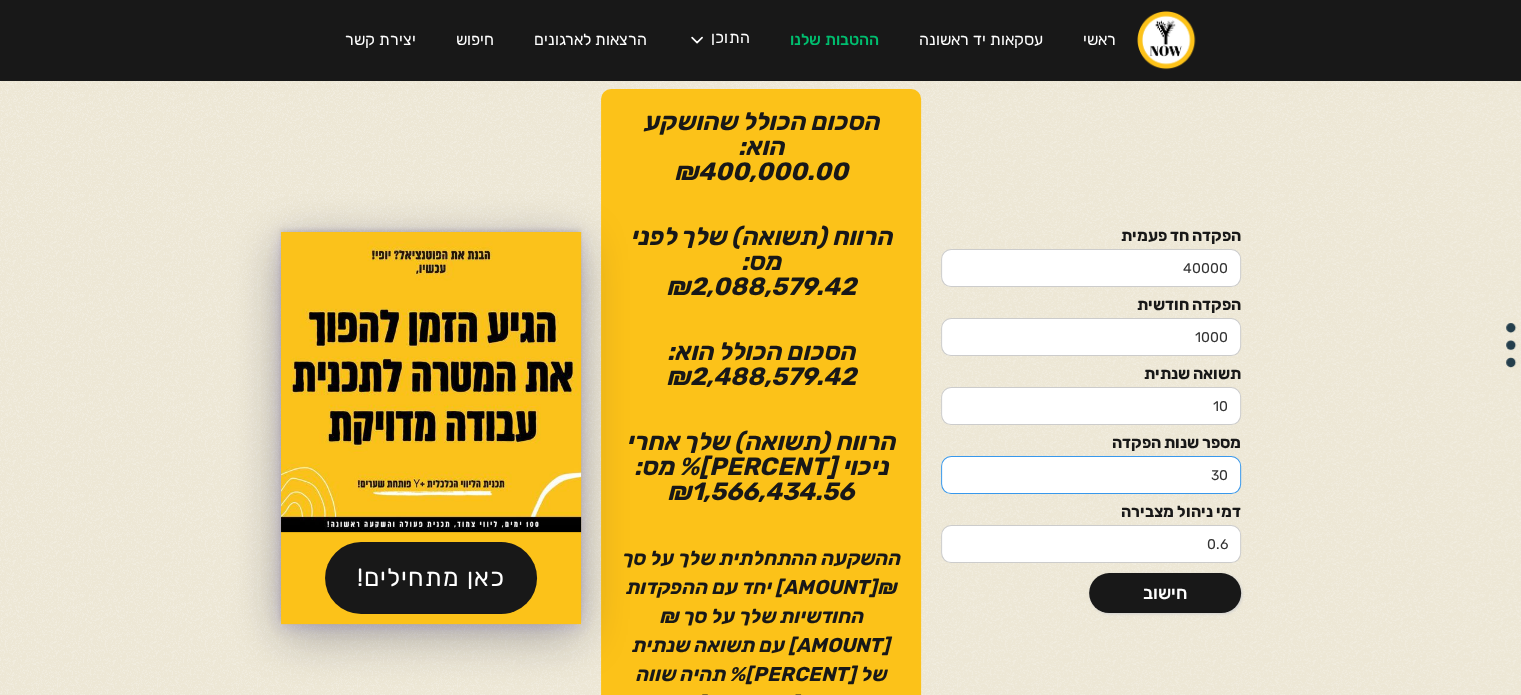 click on "30" at bounding box center (1091, 475) 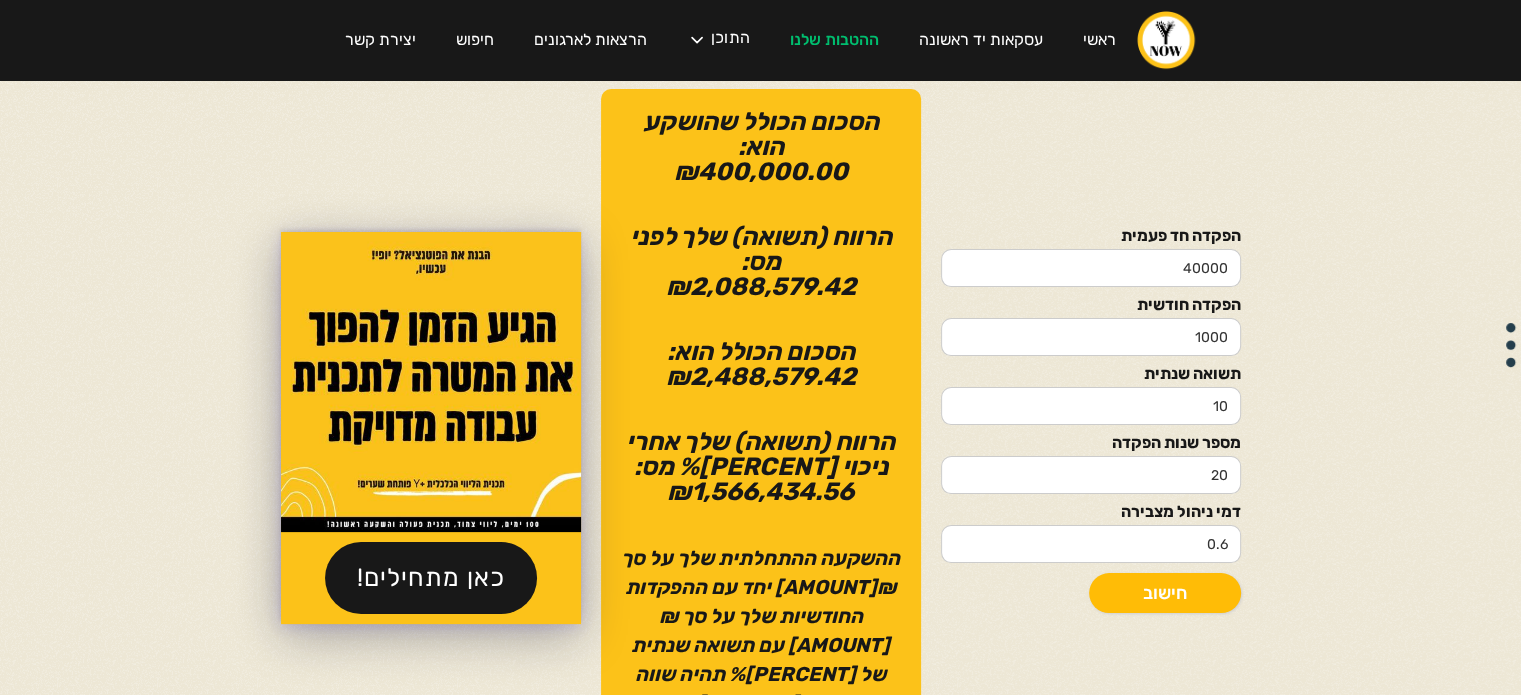 click on "חישוב" at bounding box center (1165, 593) 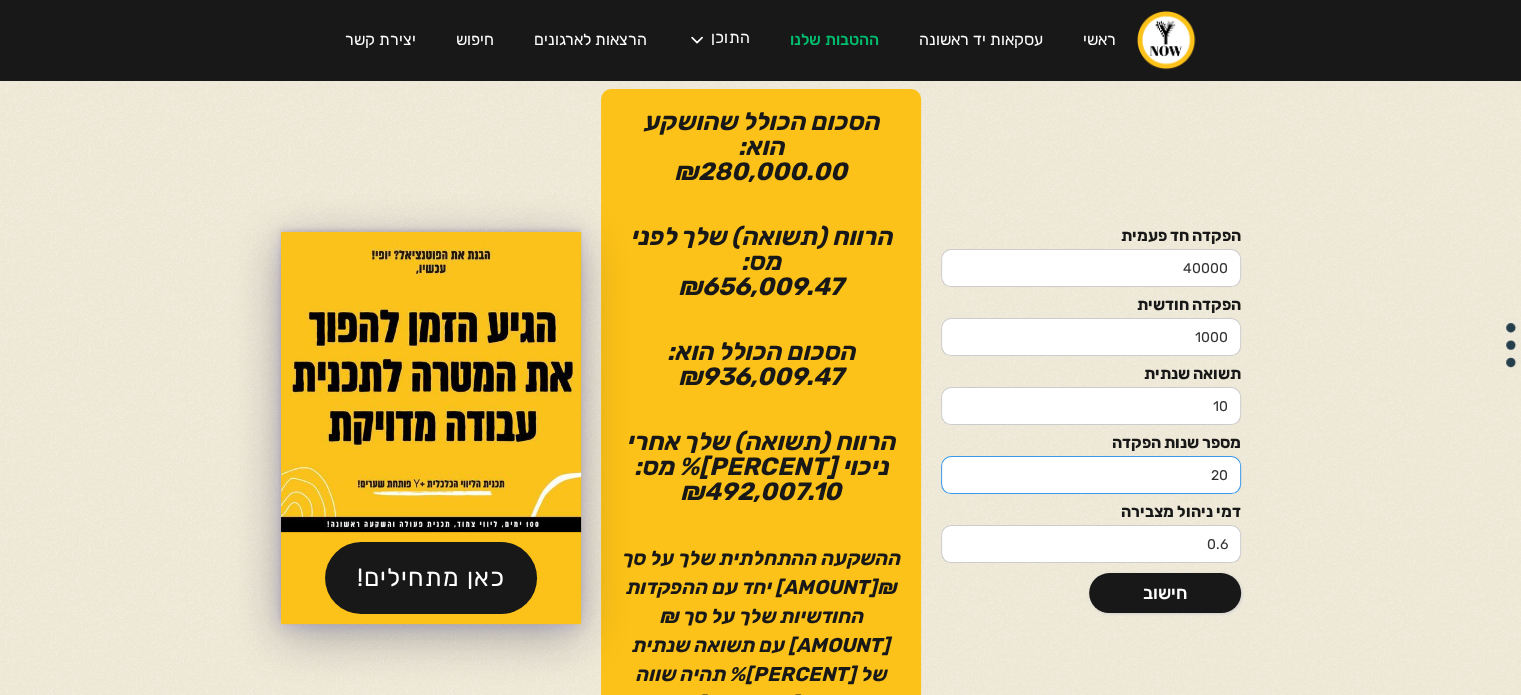 click on "20" at bounding box center (1091, 475) 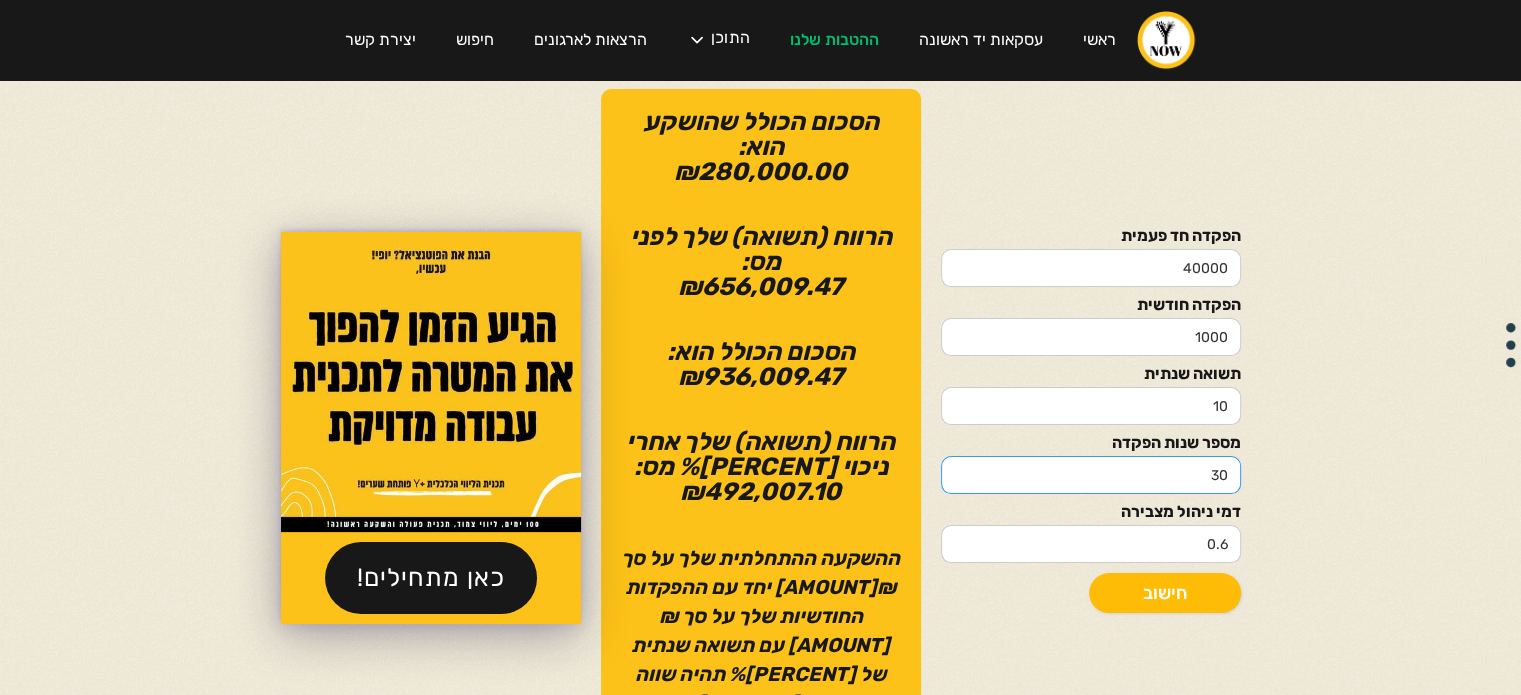 type on "30" 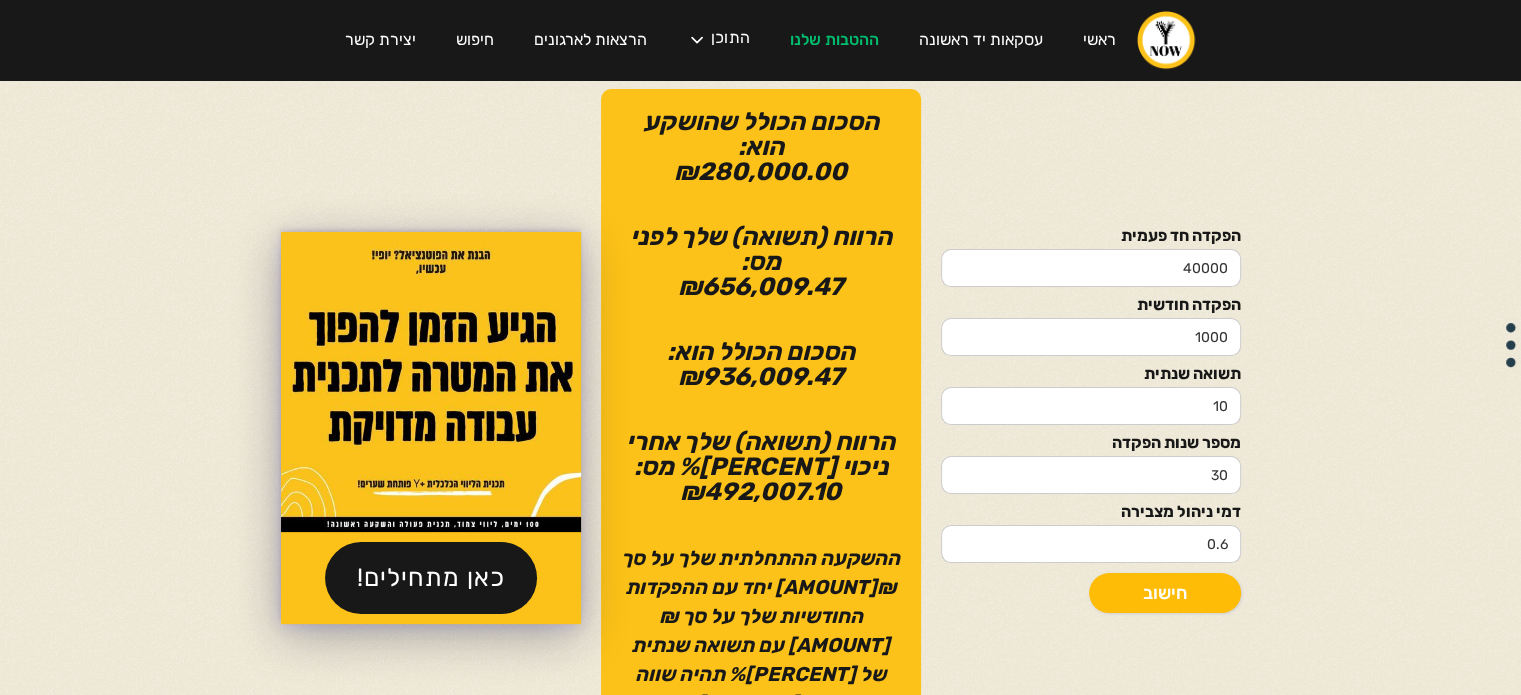 click on "חישוב" at bounding box center (1165, 593) 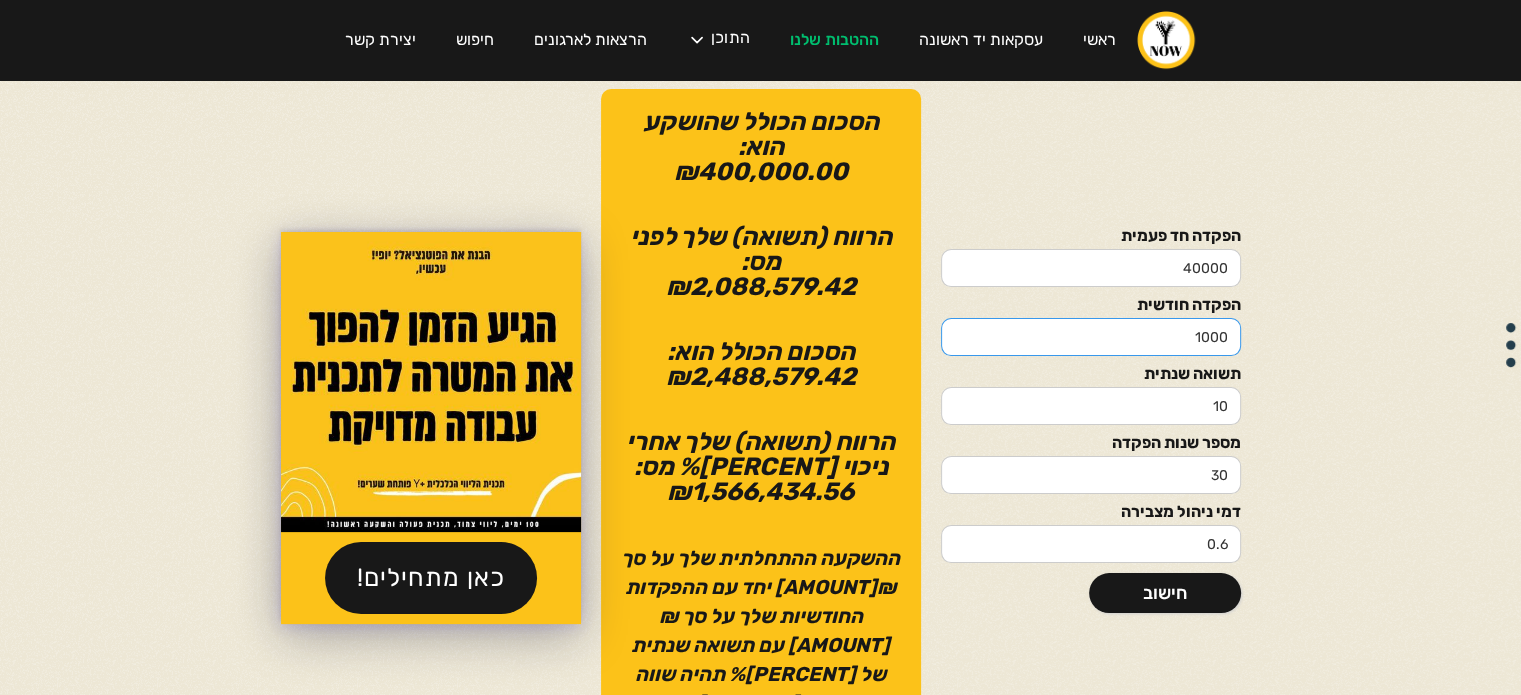 click on "1000" at bounding box center (1091, 337) 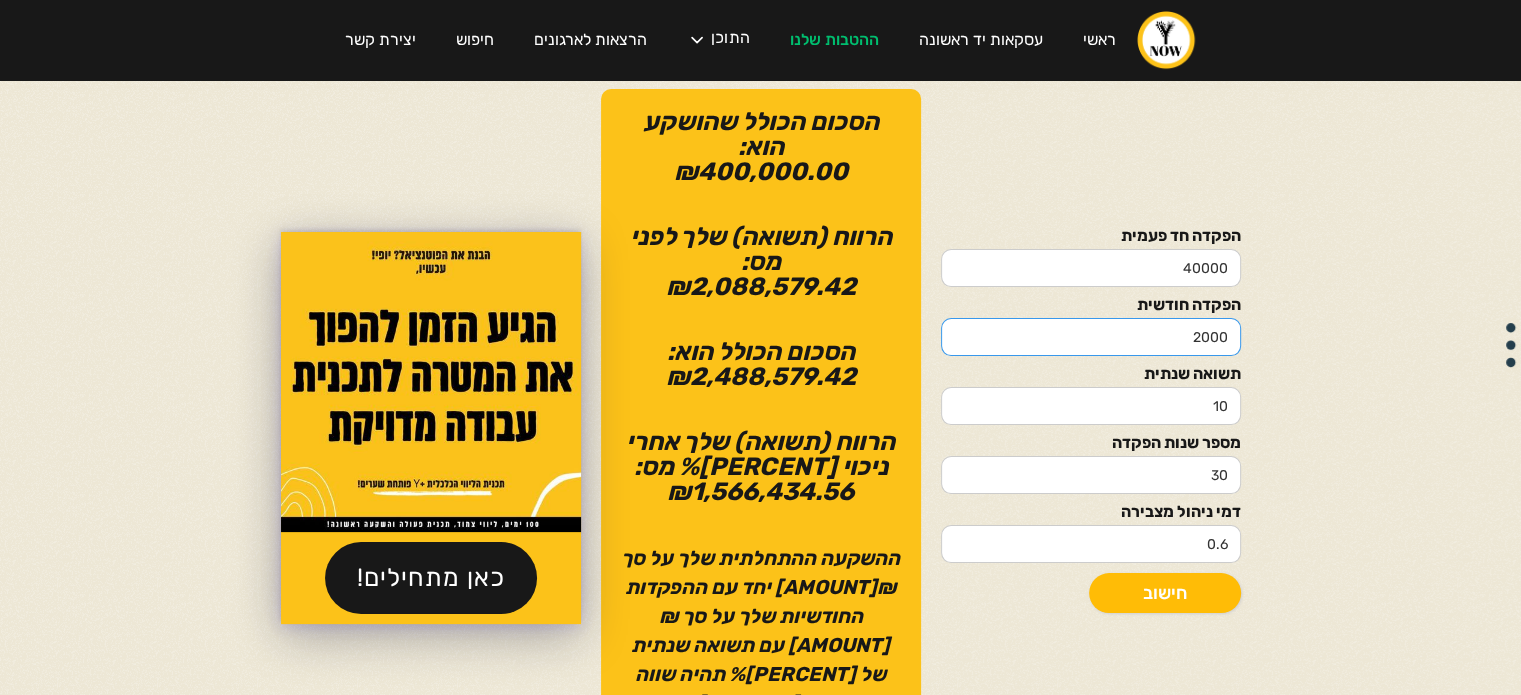 type on "2000" 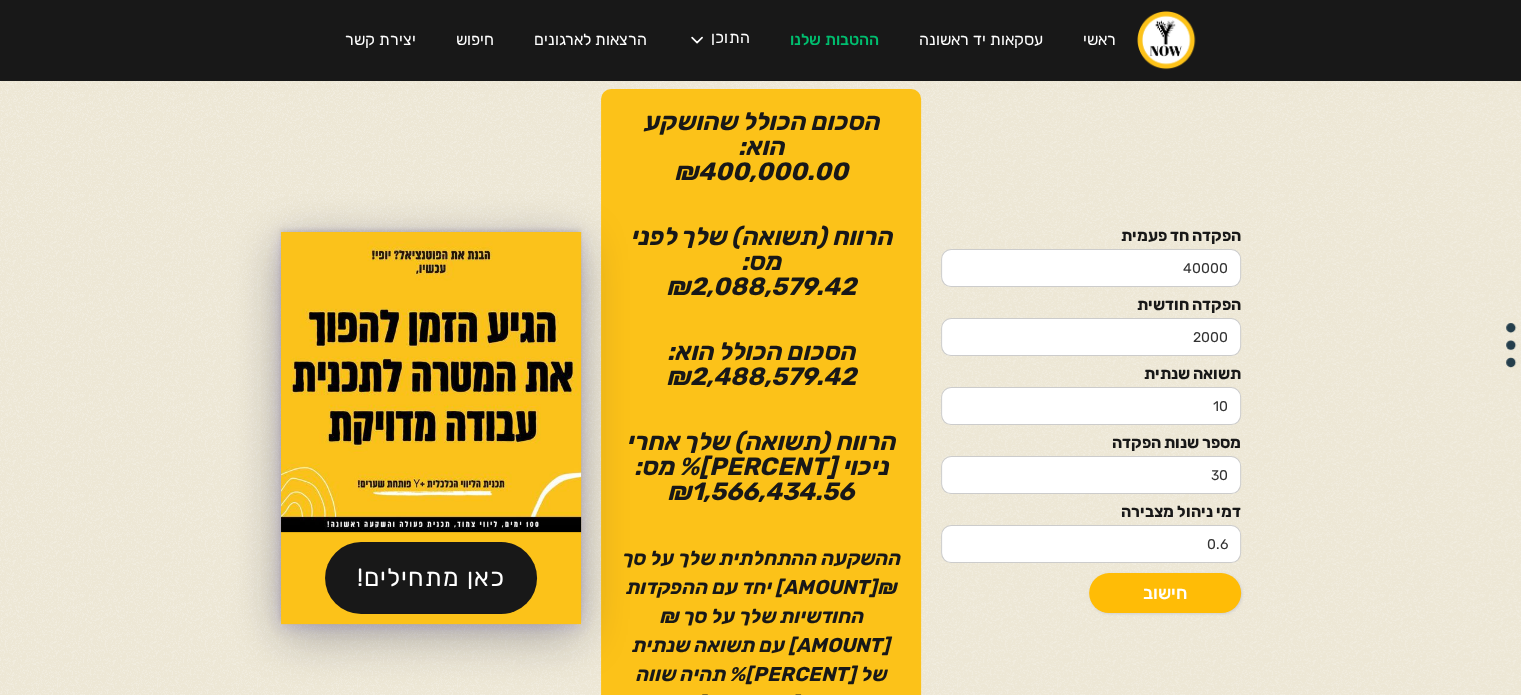 click on "חישוב" at bounding box center [1165, 593] 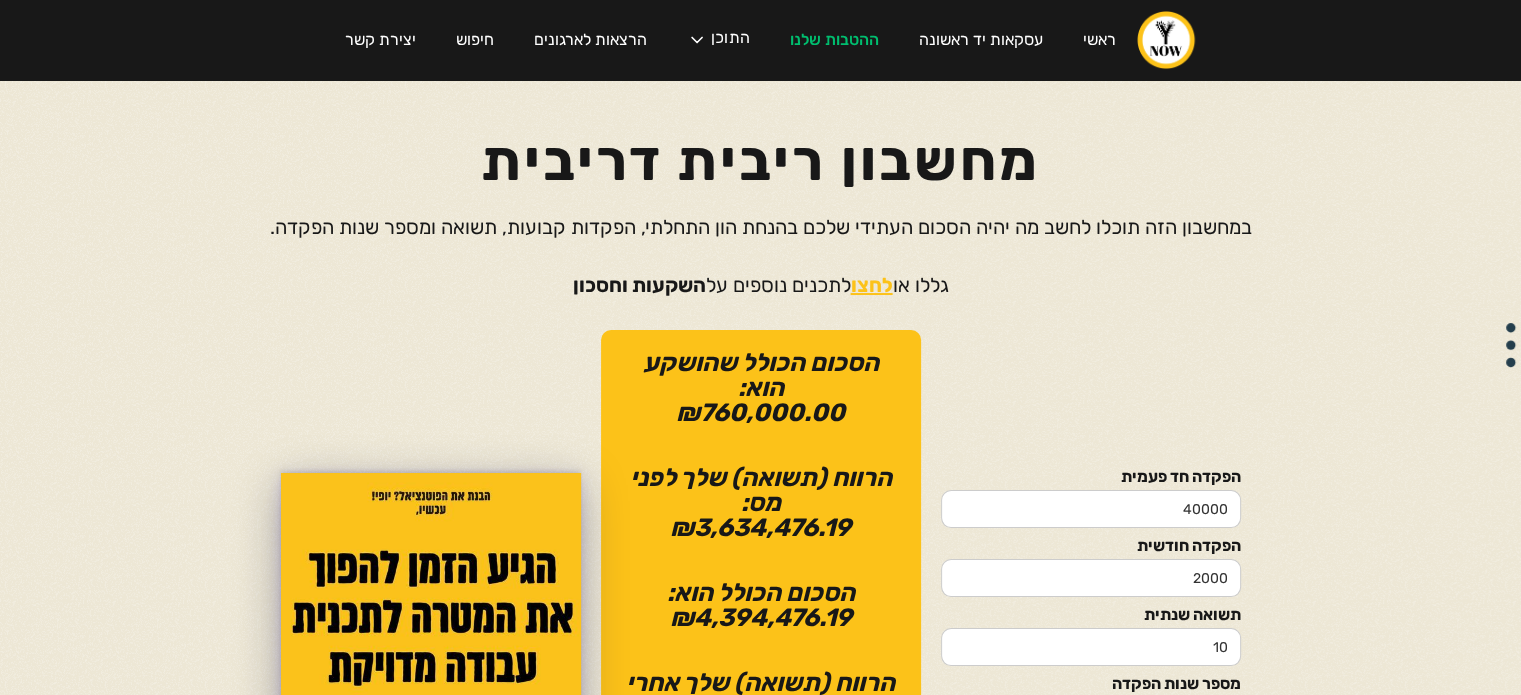 scroll, scrollTop: 0, scrollLeft: 0, axis: both 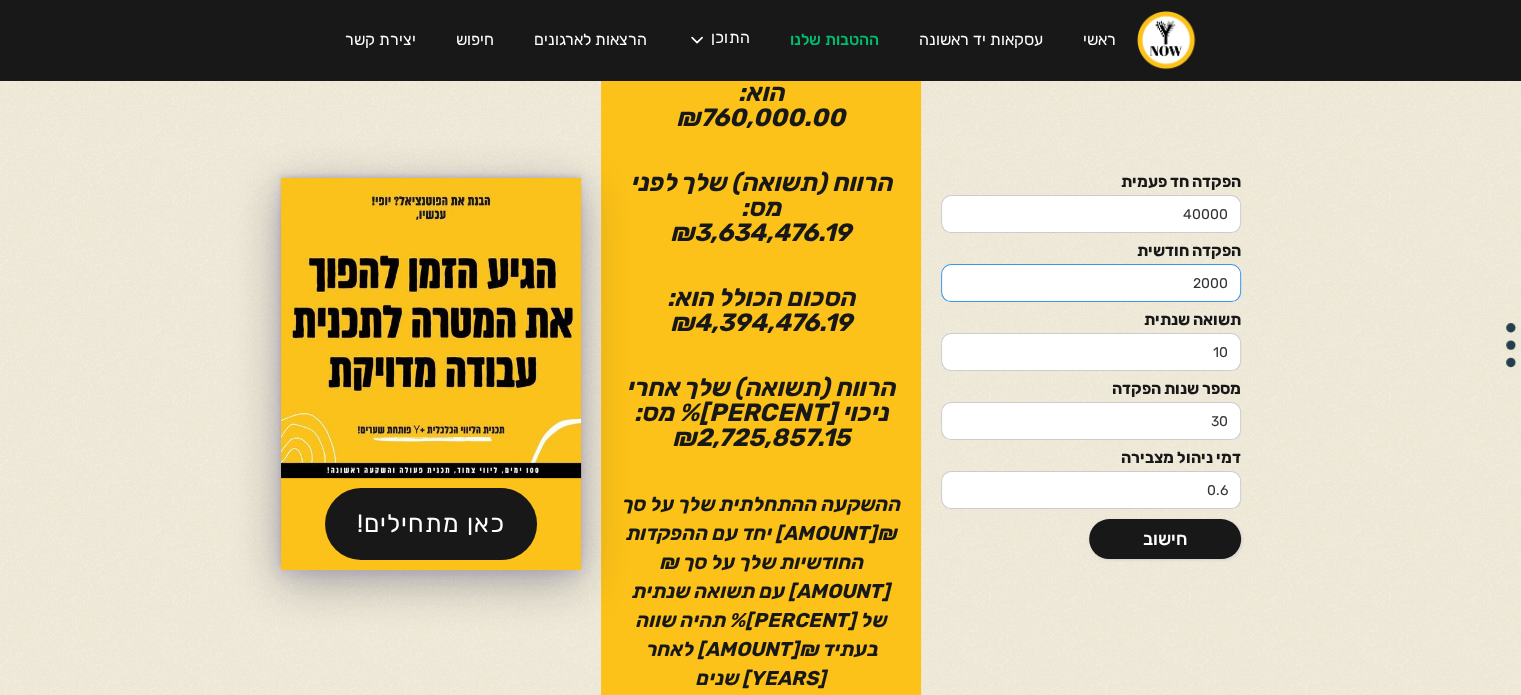 click on "2000" at bounding box center (1091, 283) 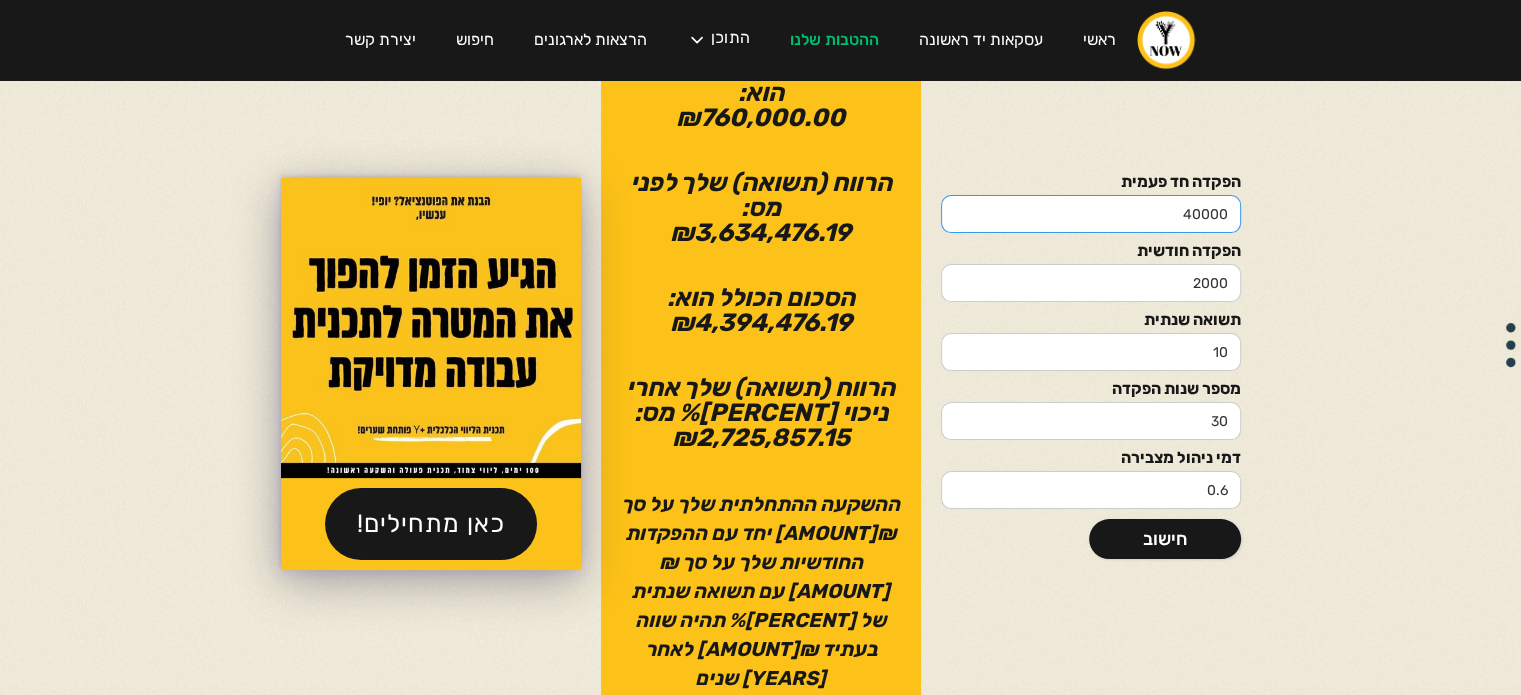 click on "40000" at bounding box center (1091, 214) 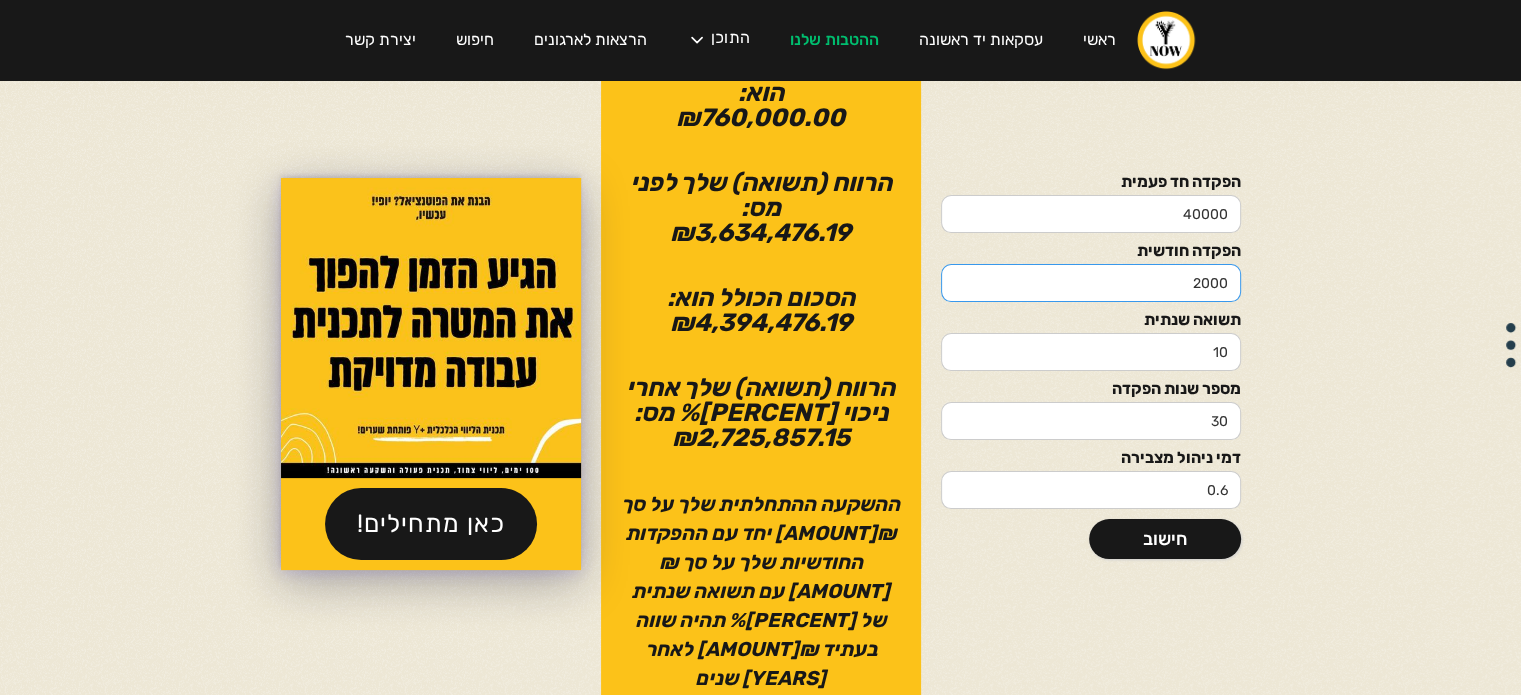 click on "2000" at bounding box center (1091, 283) 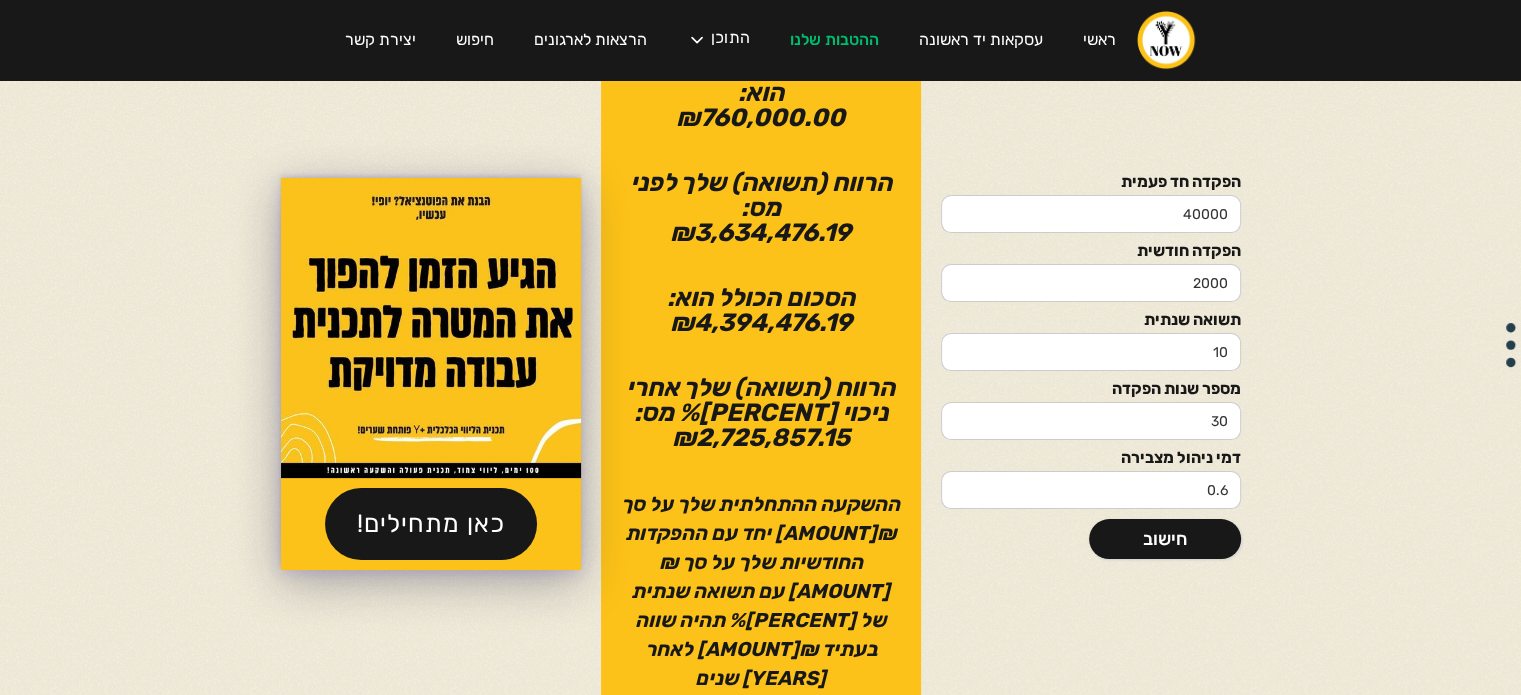 click on "הפקדה חד פעמית" at bounding box center (1091, 182) 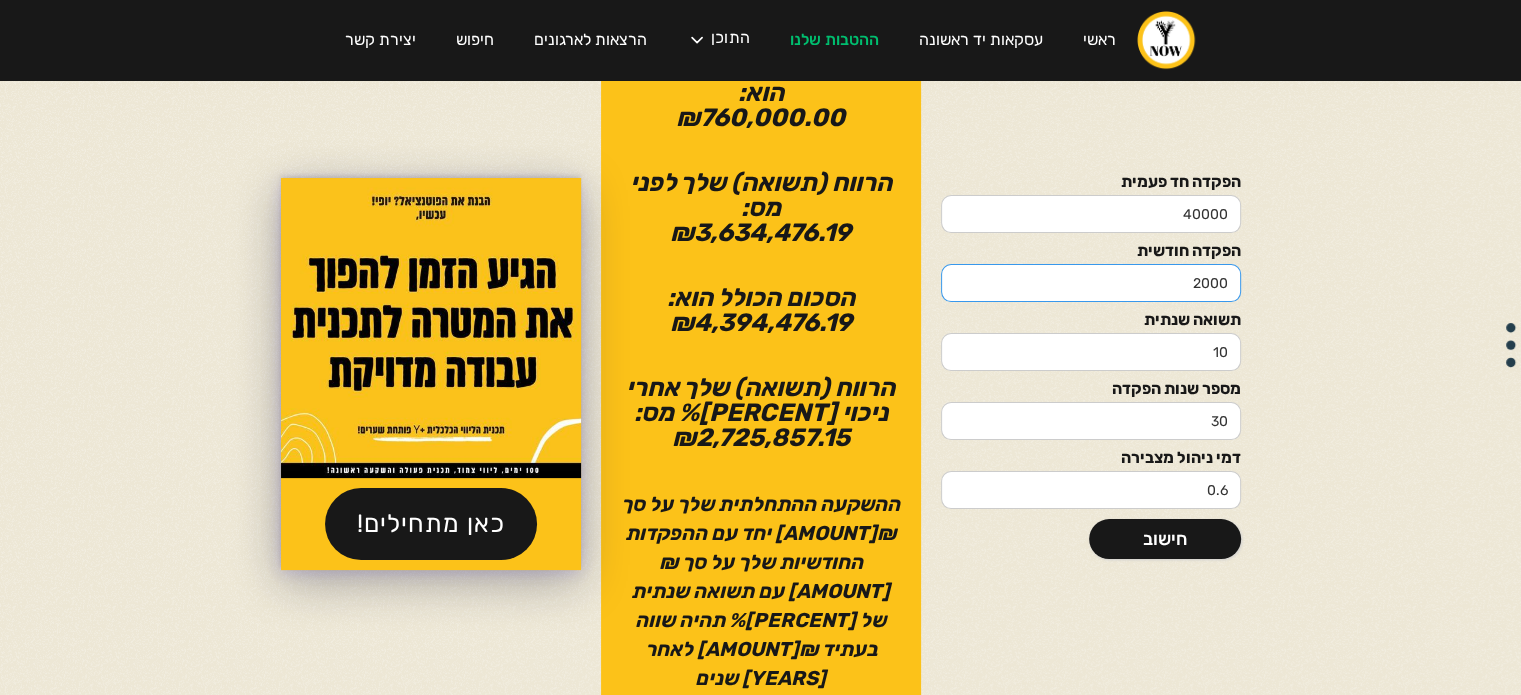 click on "2000" at bounding box center [1091, 283] 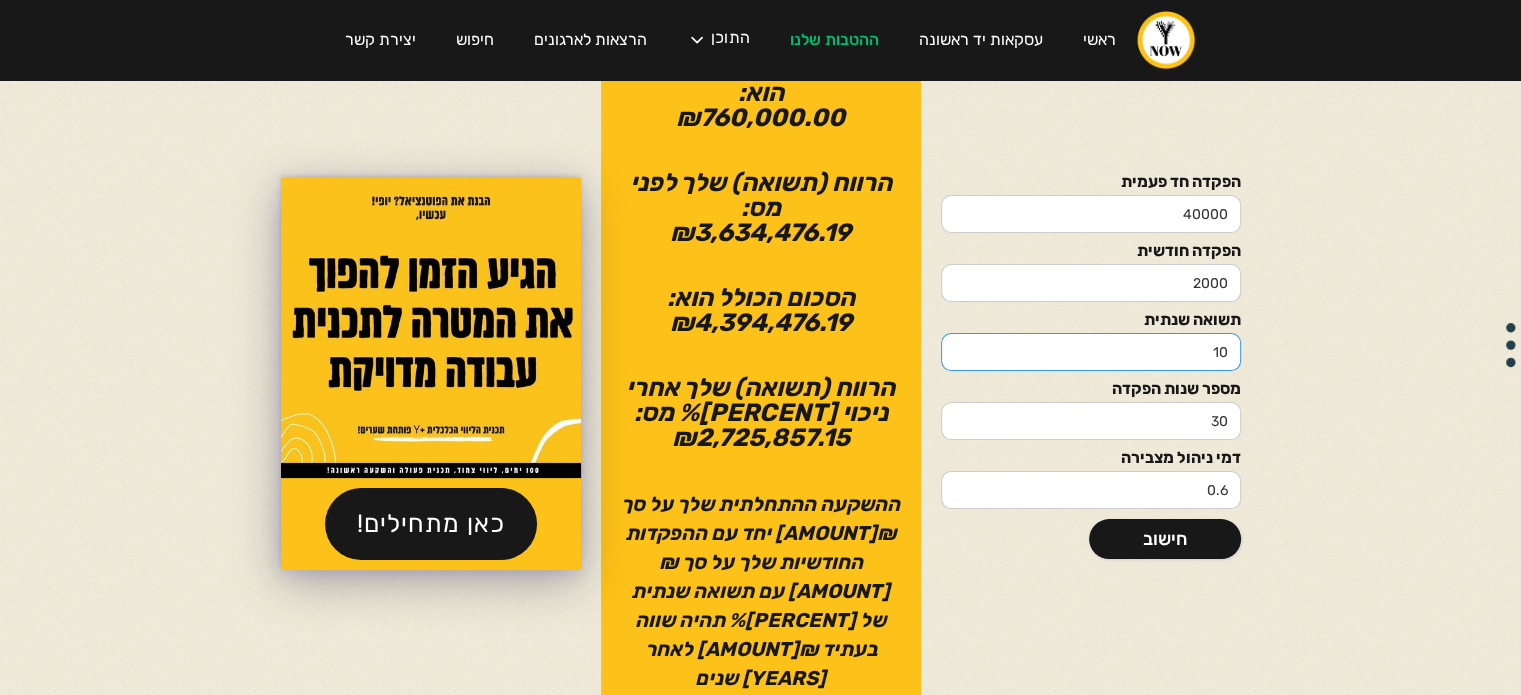 click on "10" at bounding box center (1091, 352) 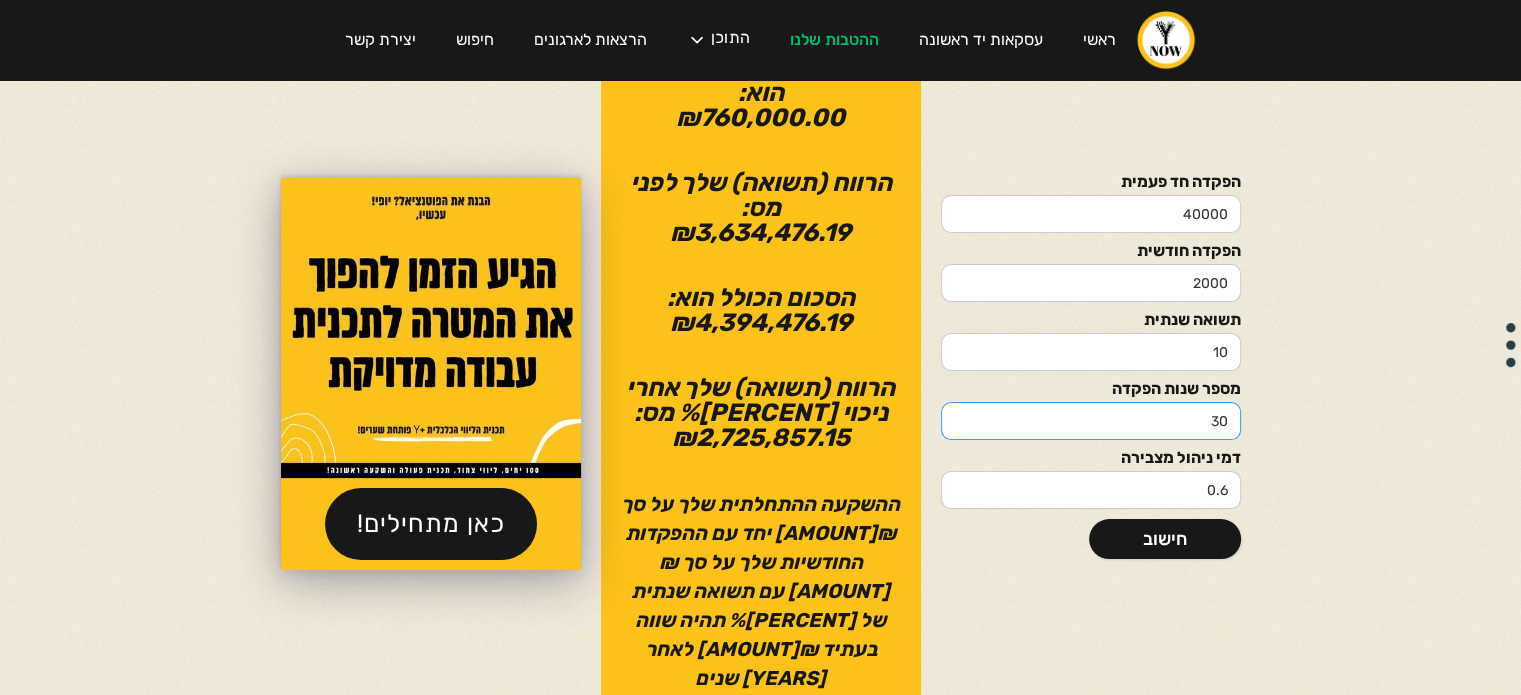 click on "30" at bounding box center (1091, 421) 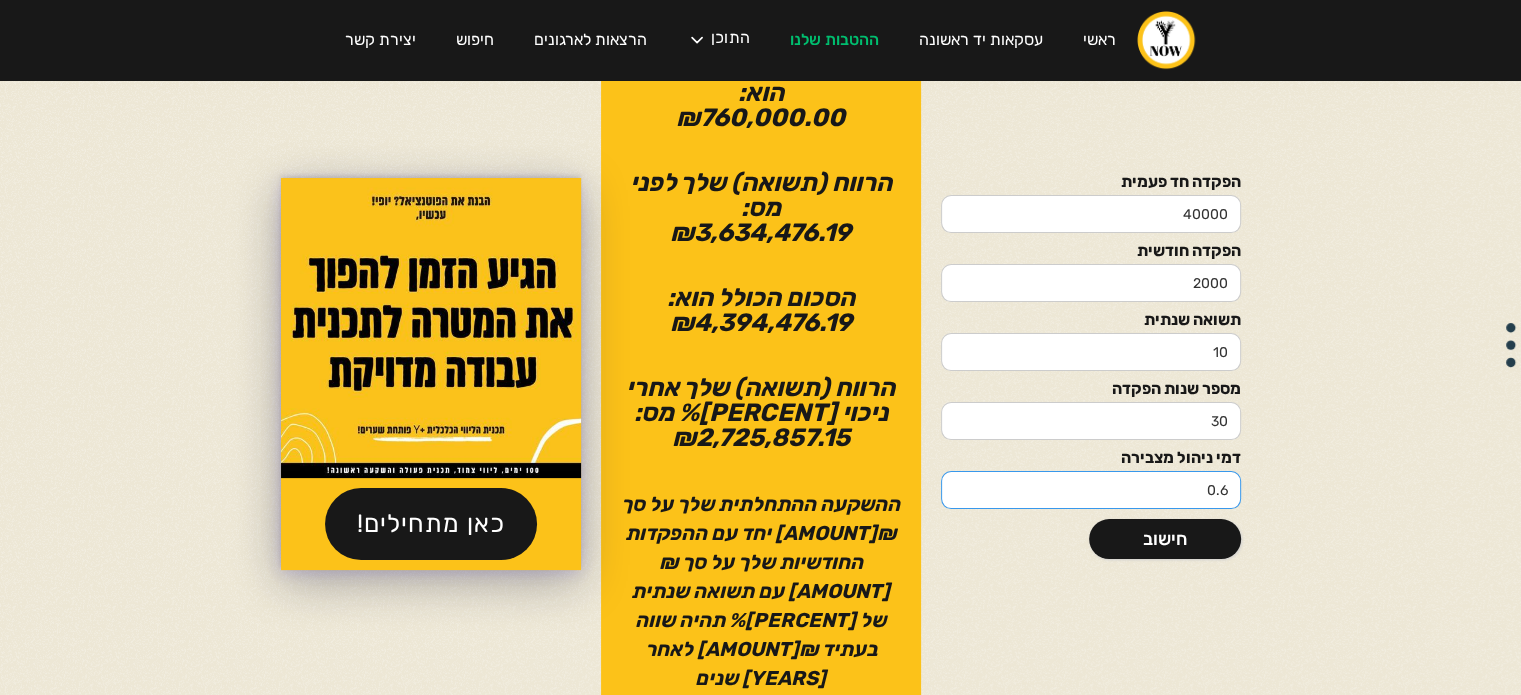 click on "0.6" at bounding box center (1091, 490) 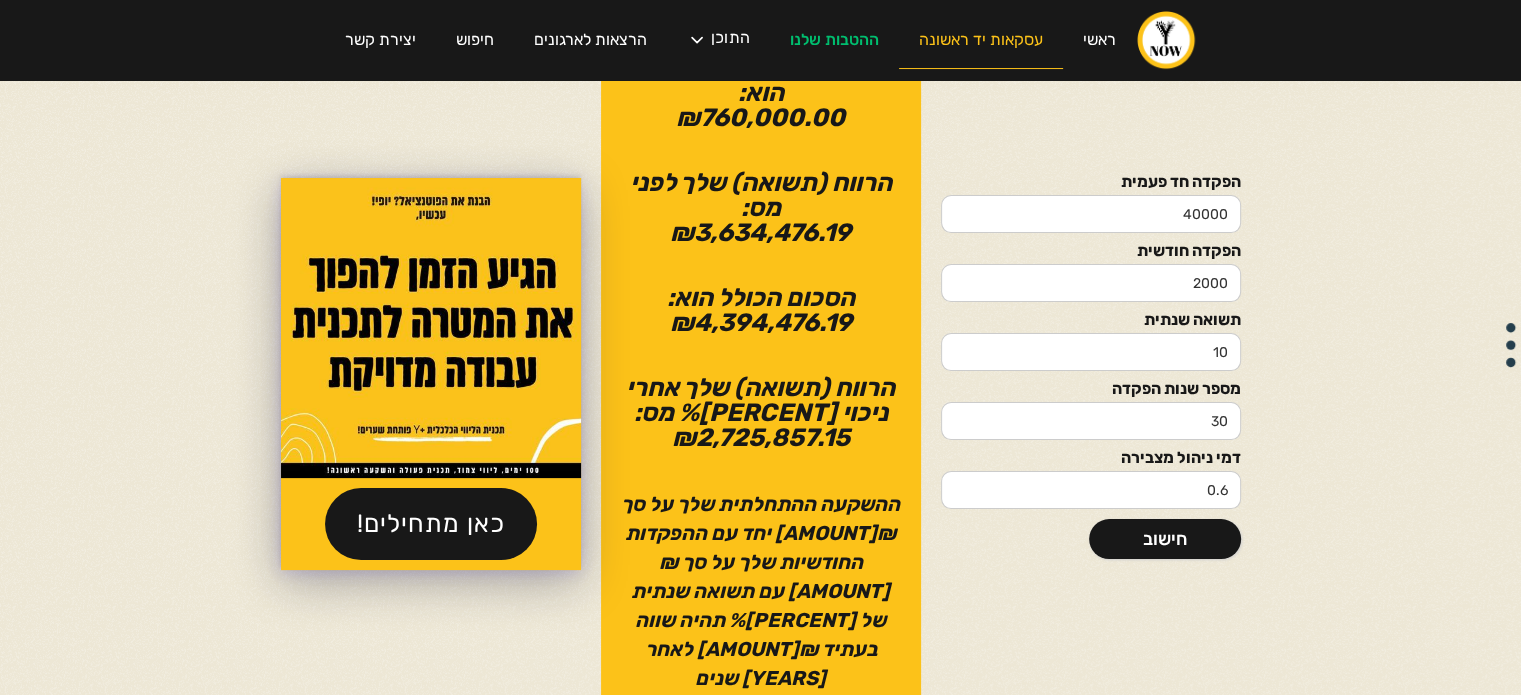 click on "עסקאות יד ראשונה" at bounding box center (981, 40) 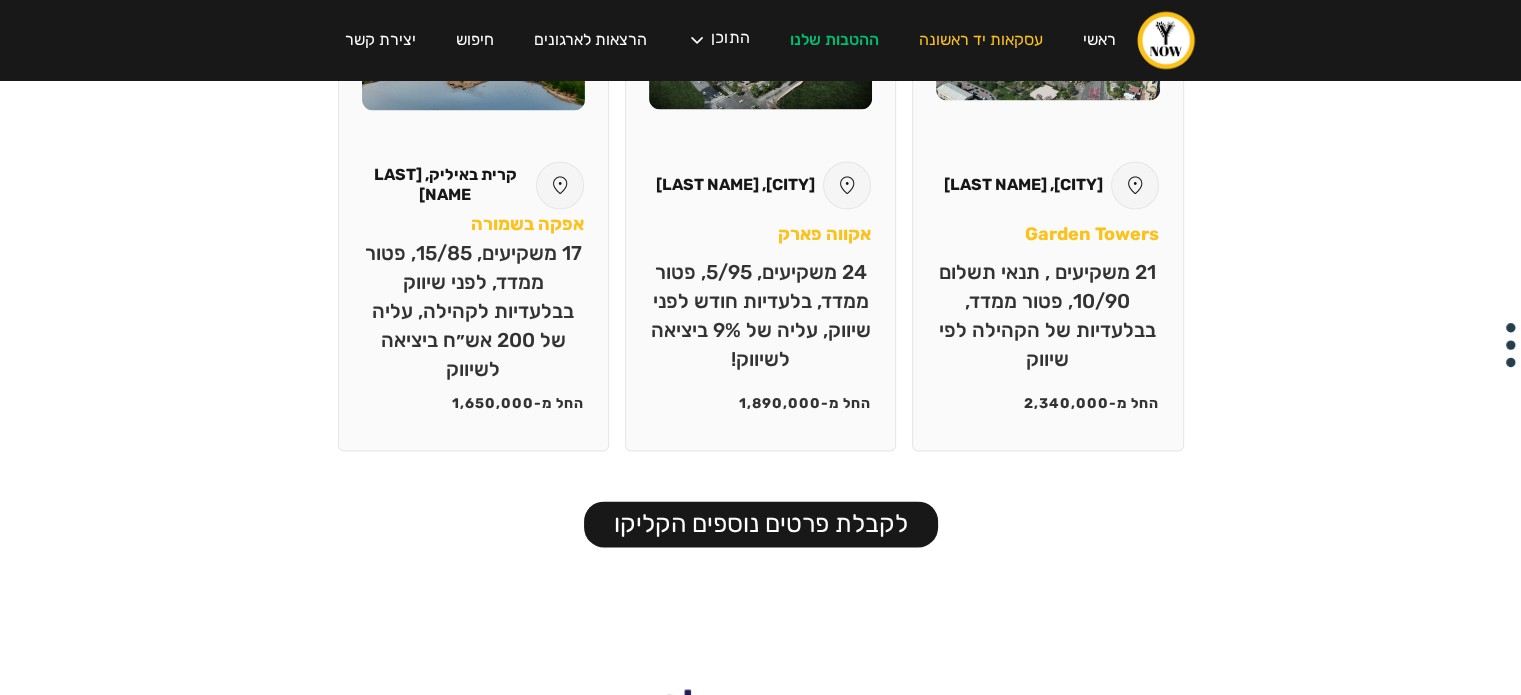 scroll, scrollTop: 3148, scrollLeft: 0, axis: vertical 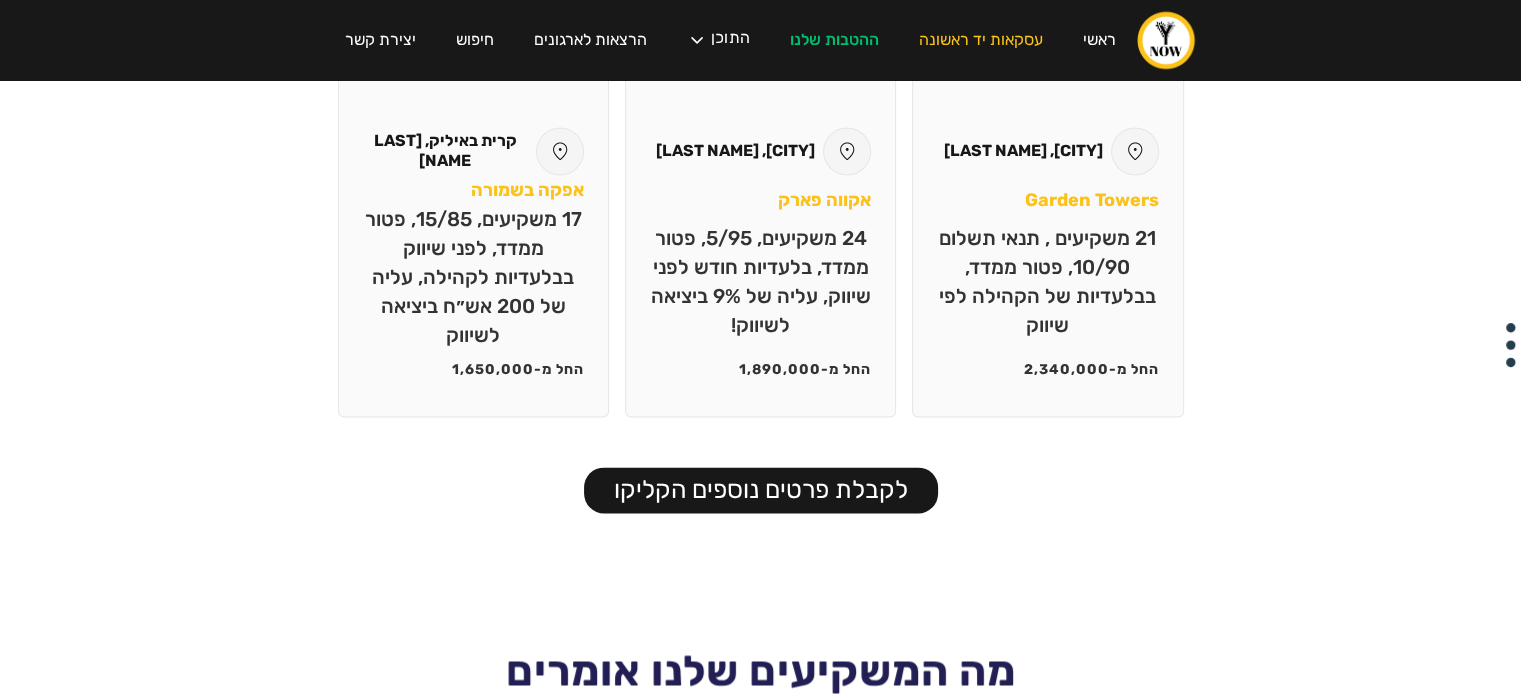 click on "לקבלת פרטים נוספים הקליקו" at bounding box center (761, 490) 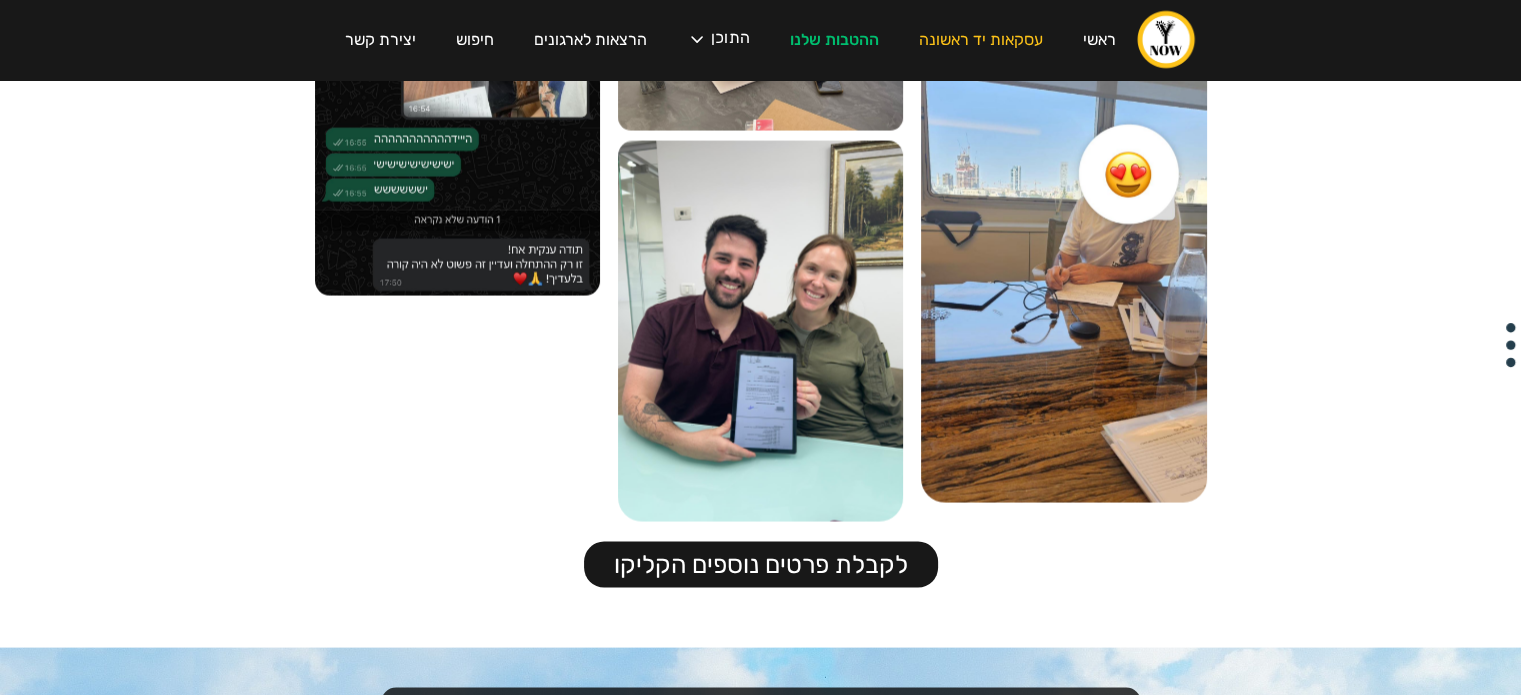 scroll, scrollTop: 4708, scrollLeft: 0, axis: vertical 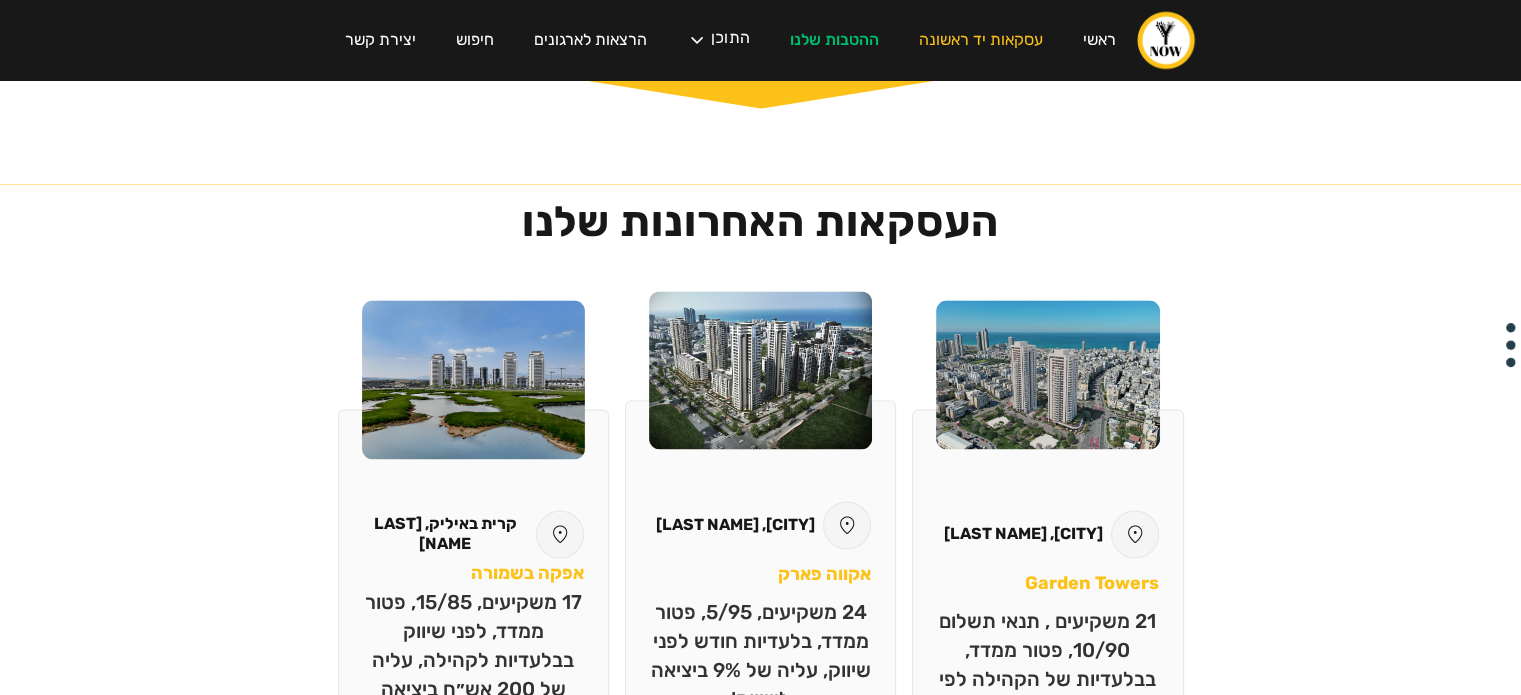 click at bounding box center [760, 370] 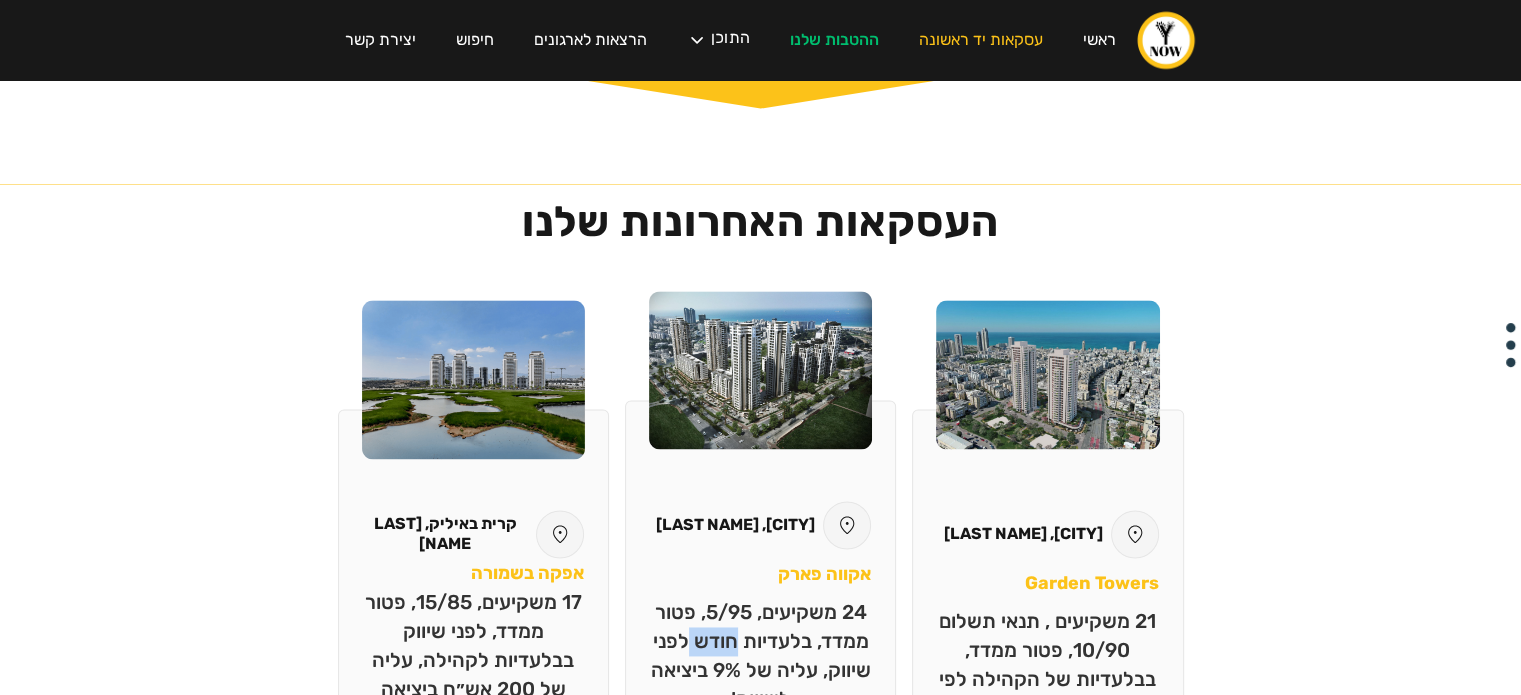 click on "24 משקיעים, 5/95, פטור ממדד, בלעדיות חודש לפני שיווק, עליה של 9% ביציאה לשיווק!" at bounding box center [760, 656] 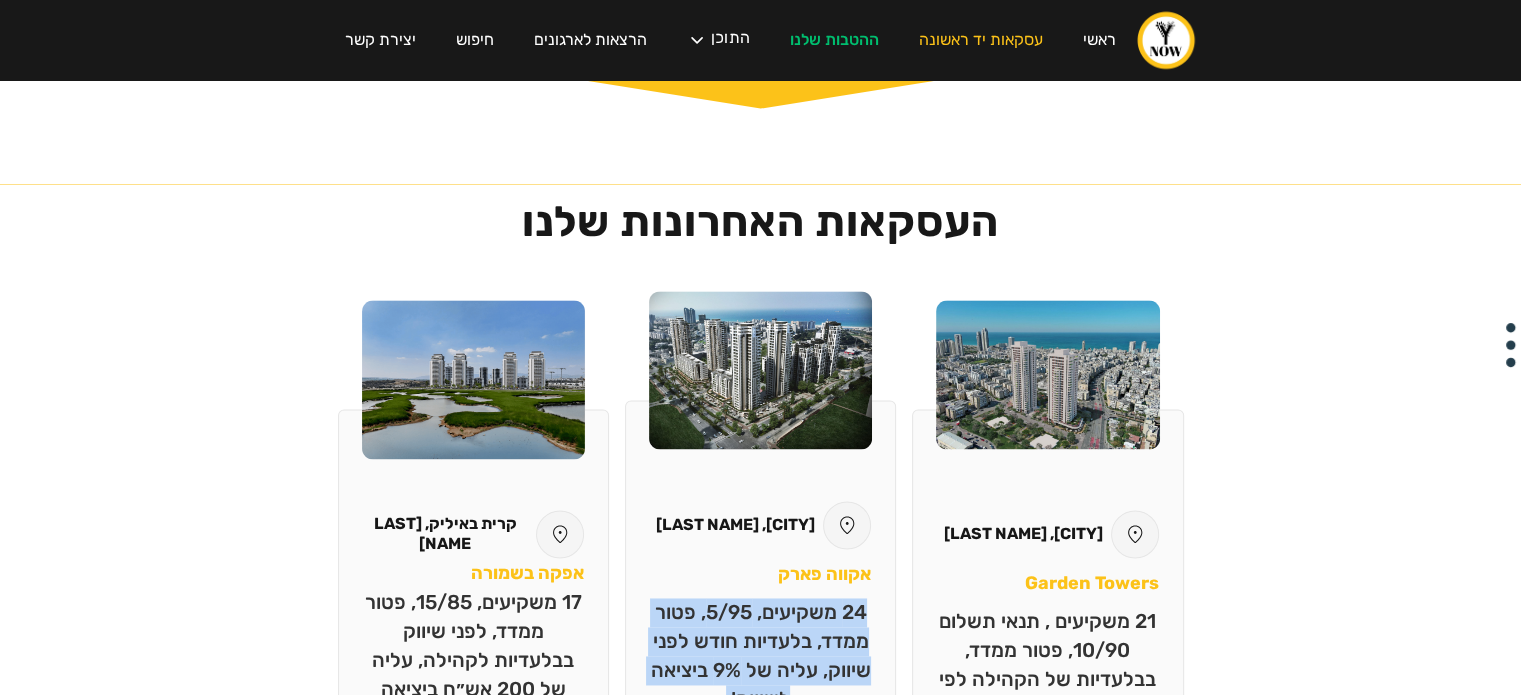 click on "24 משקיעים, 5/95, פטור ממדד, בלעדיות חודש לפני שיווק, עליה של 9% ביציאה לשיווק!" at bounding box center (760, 656) 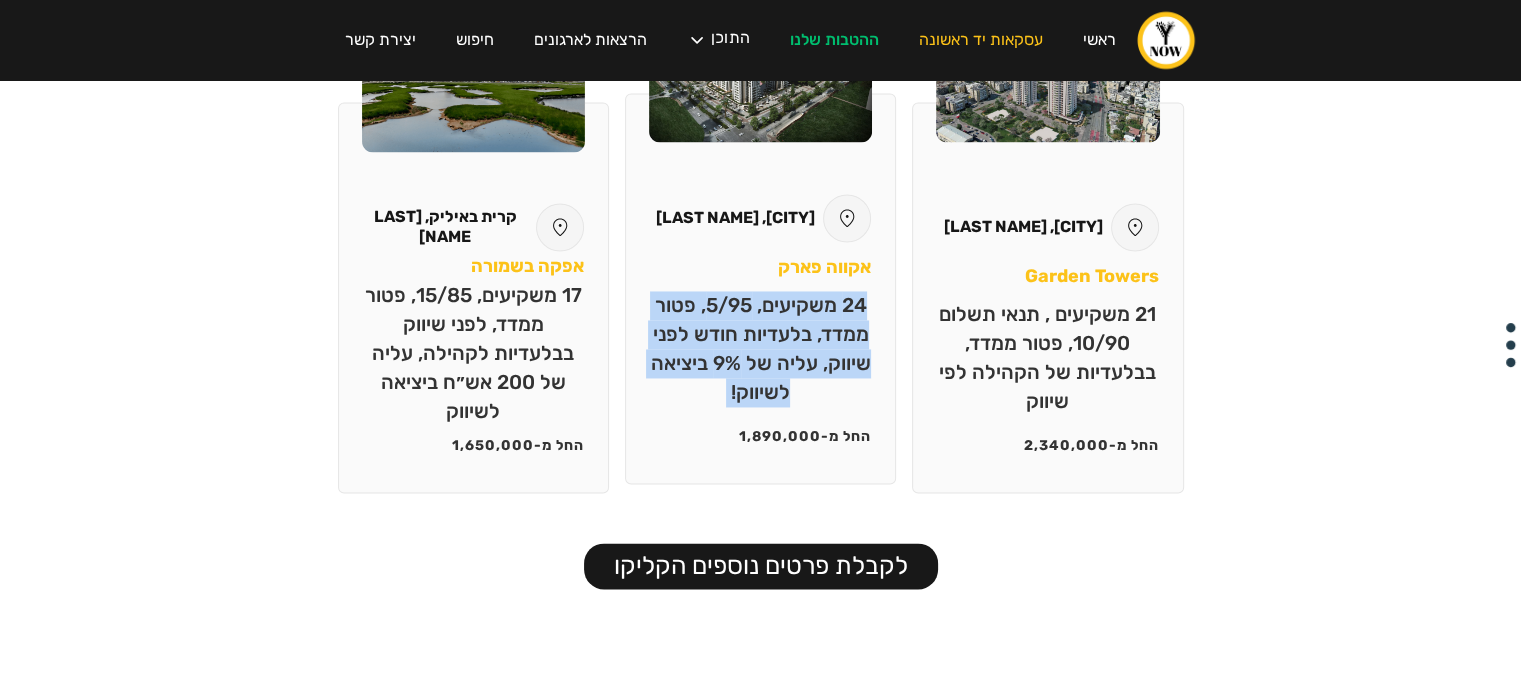 scroll, scrollTop: 3116, scrollLeft: 0, axis: vertical 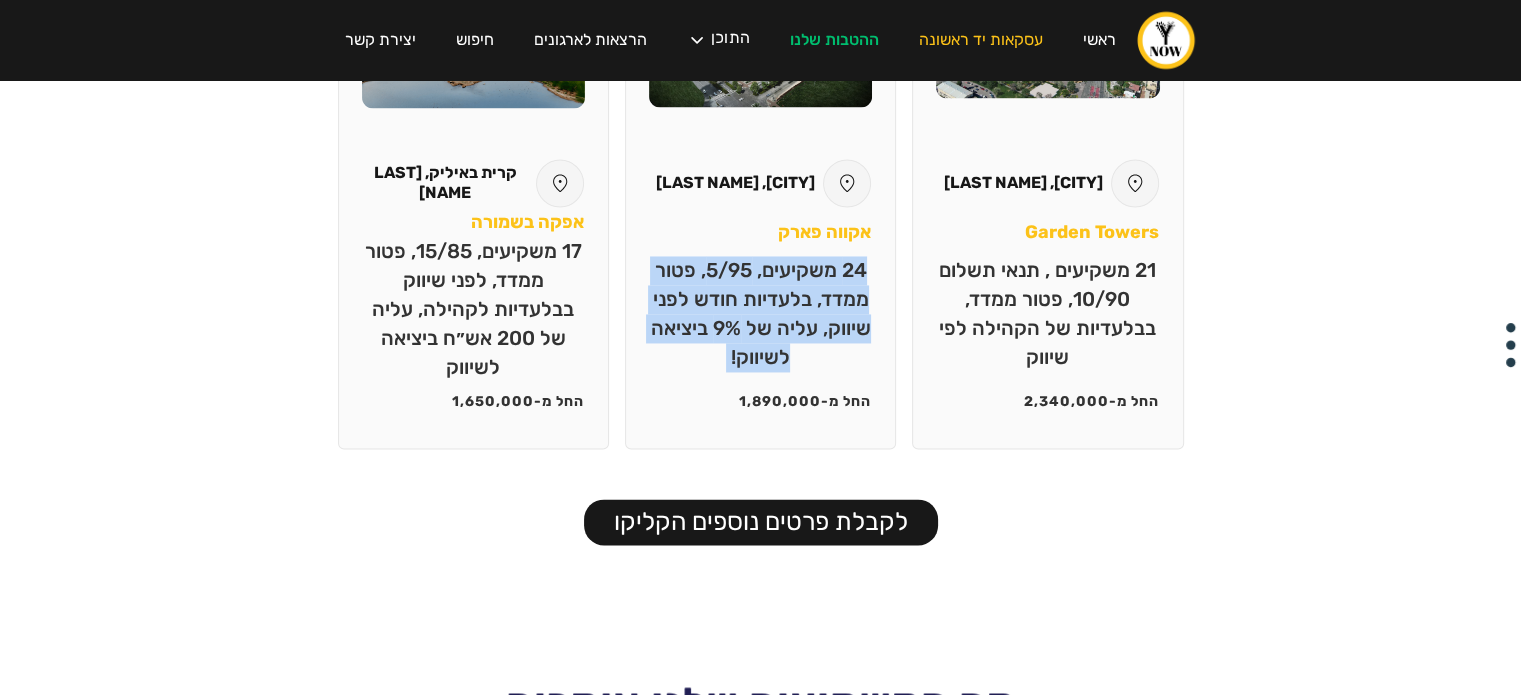 click on "לקבלת פרטים נוספים הקליקו" at bounding box center (761, 522) 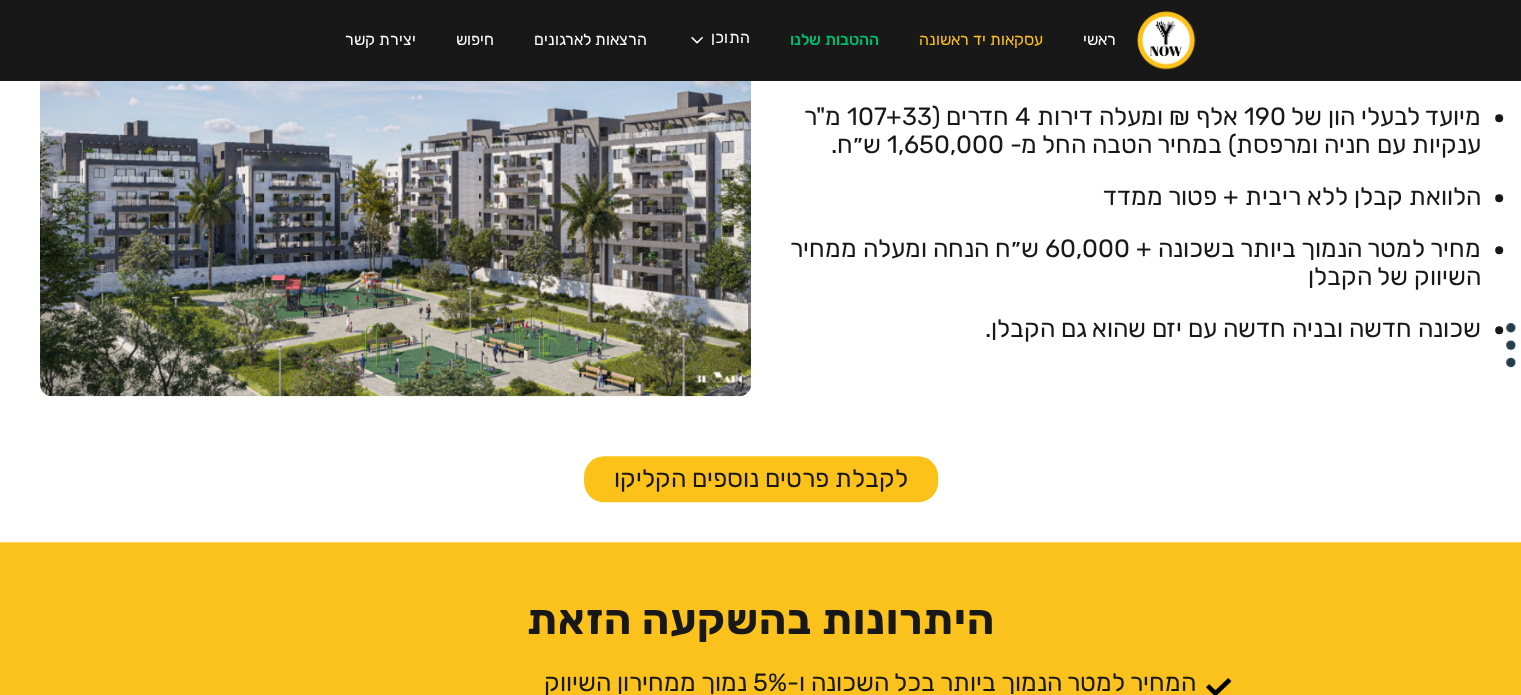 scroll, scrollTop: 1760, scrollLeft: 0, axis: vertical 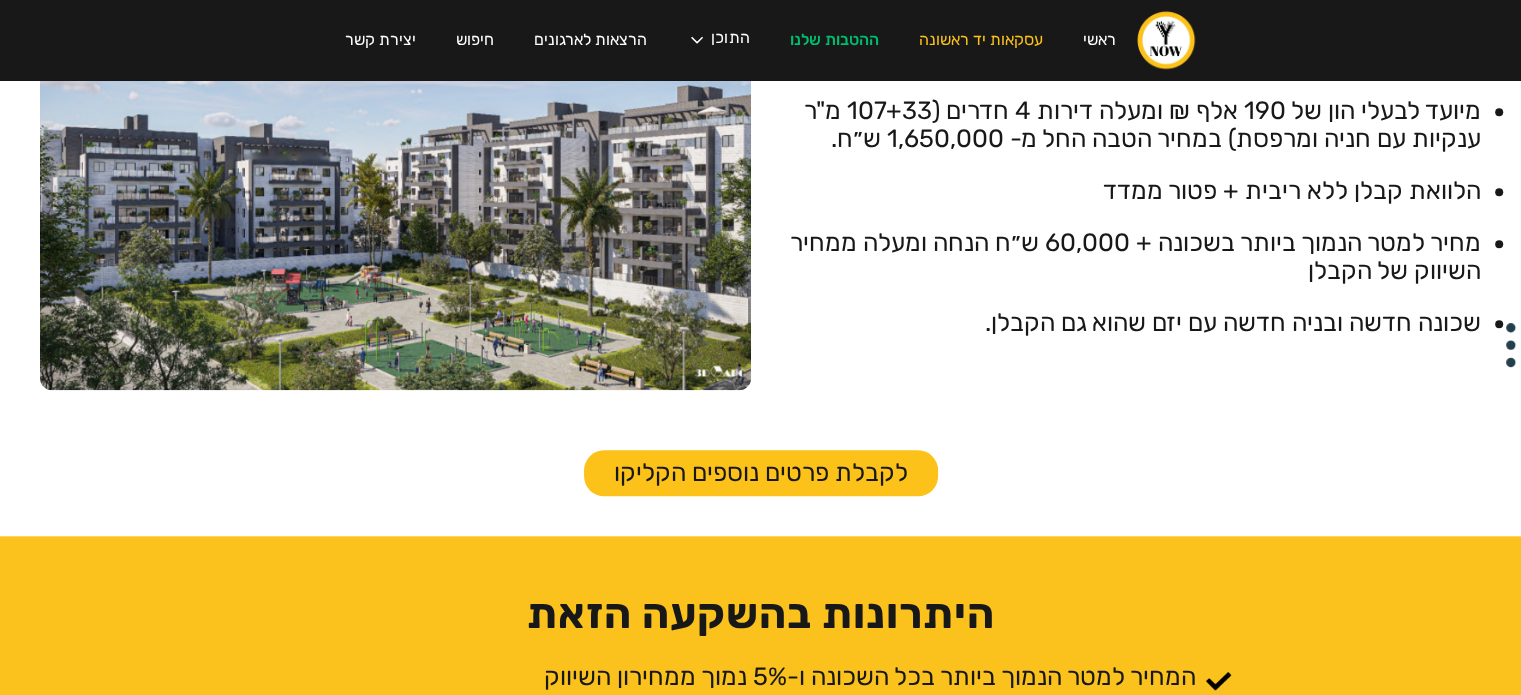 click on "לקבלת פרטים נוספים הקליקו" at bounding box center [761, 473] 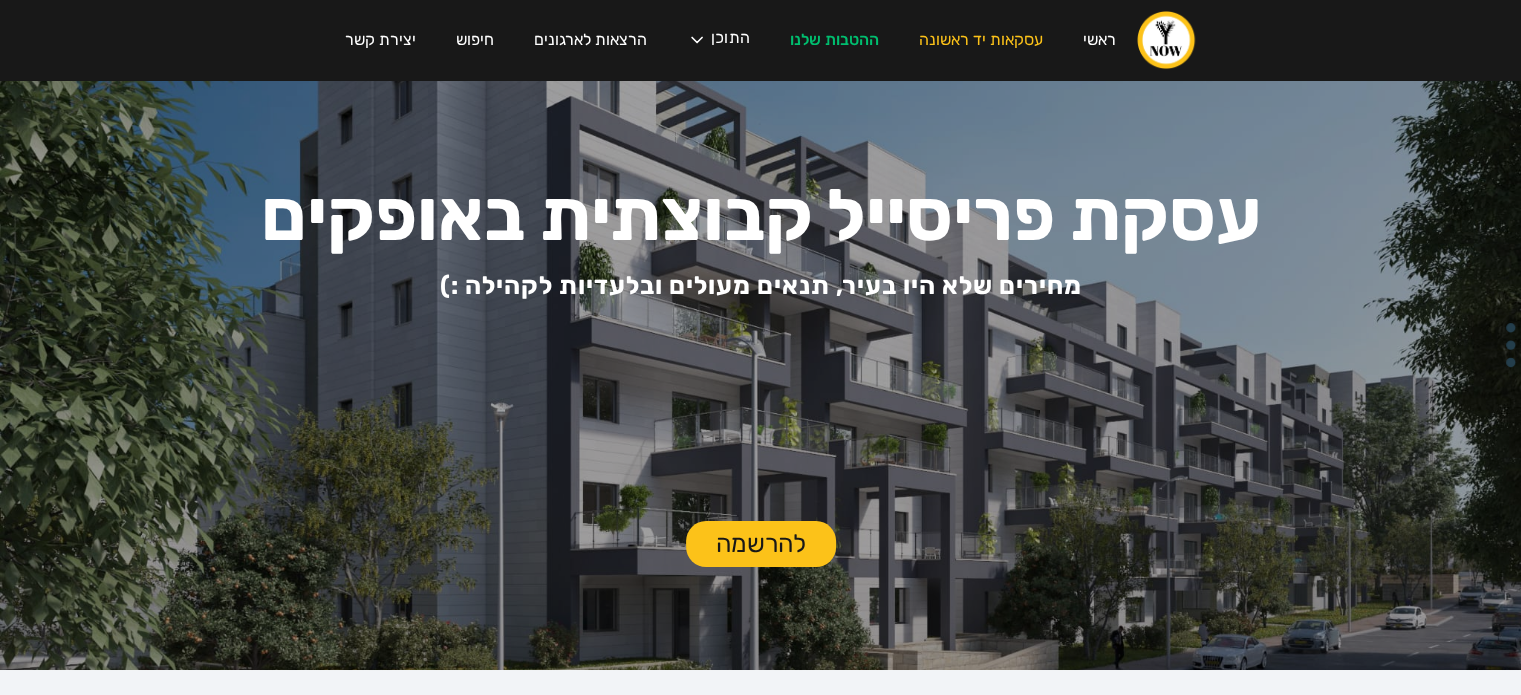 scroll, scrollTop: 0, scrollLeft: 0, axis: both 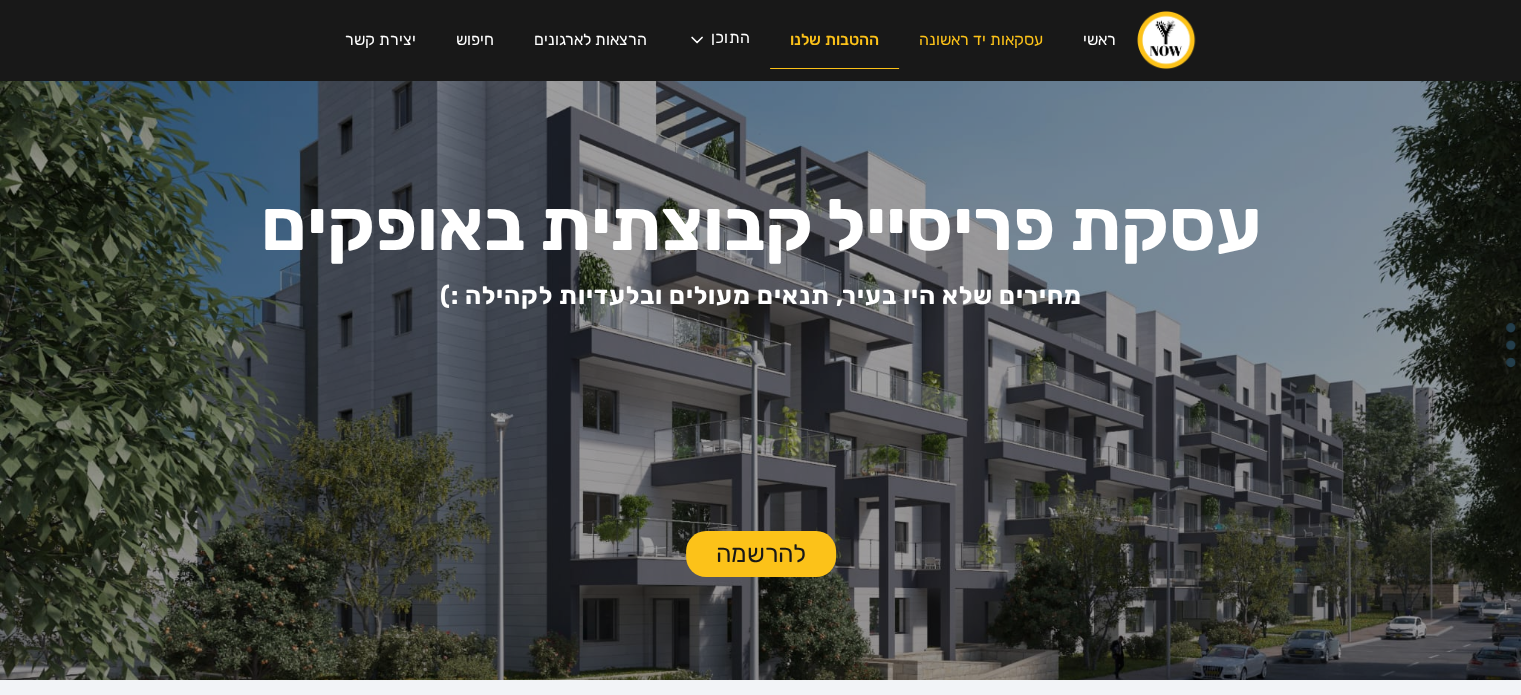 click on "ההטבות שלנו" at bounding box center (834, 40) 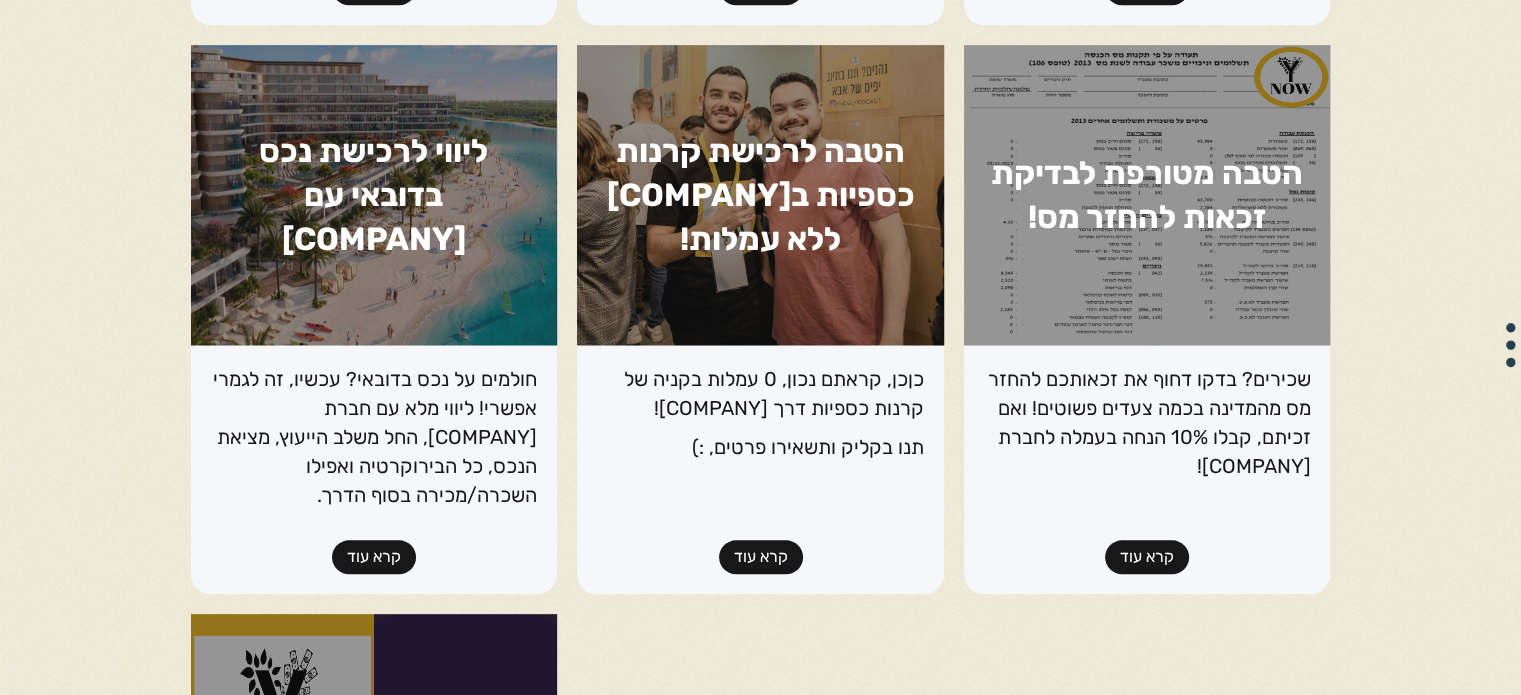 scroll, scrollTop: 2029, scrollLeft: 0, axis: vertical 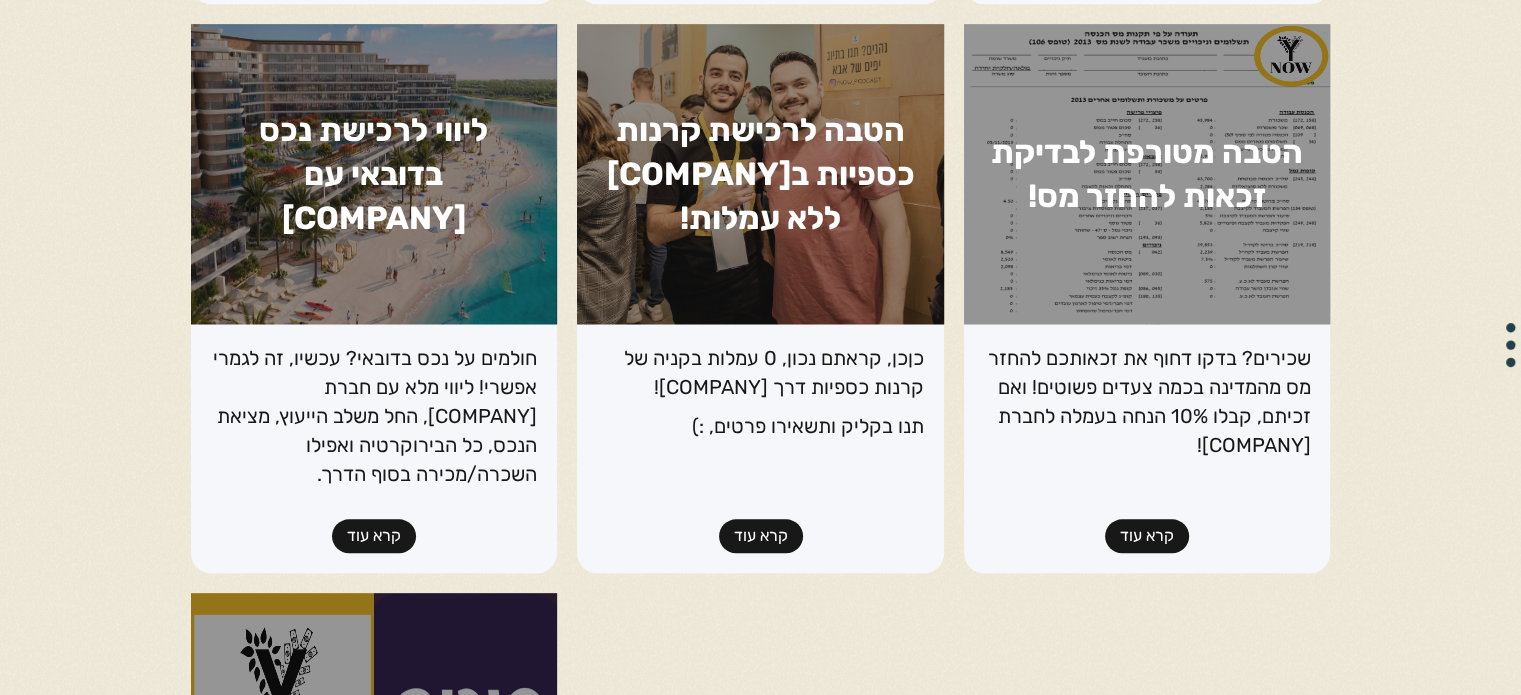 click on "קרא עוד" at bounding box center [1147, 536] 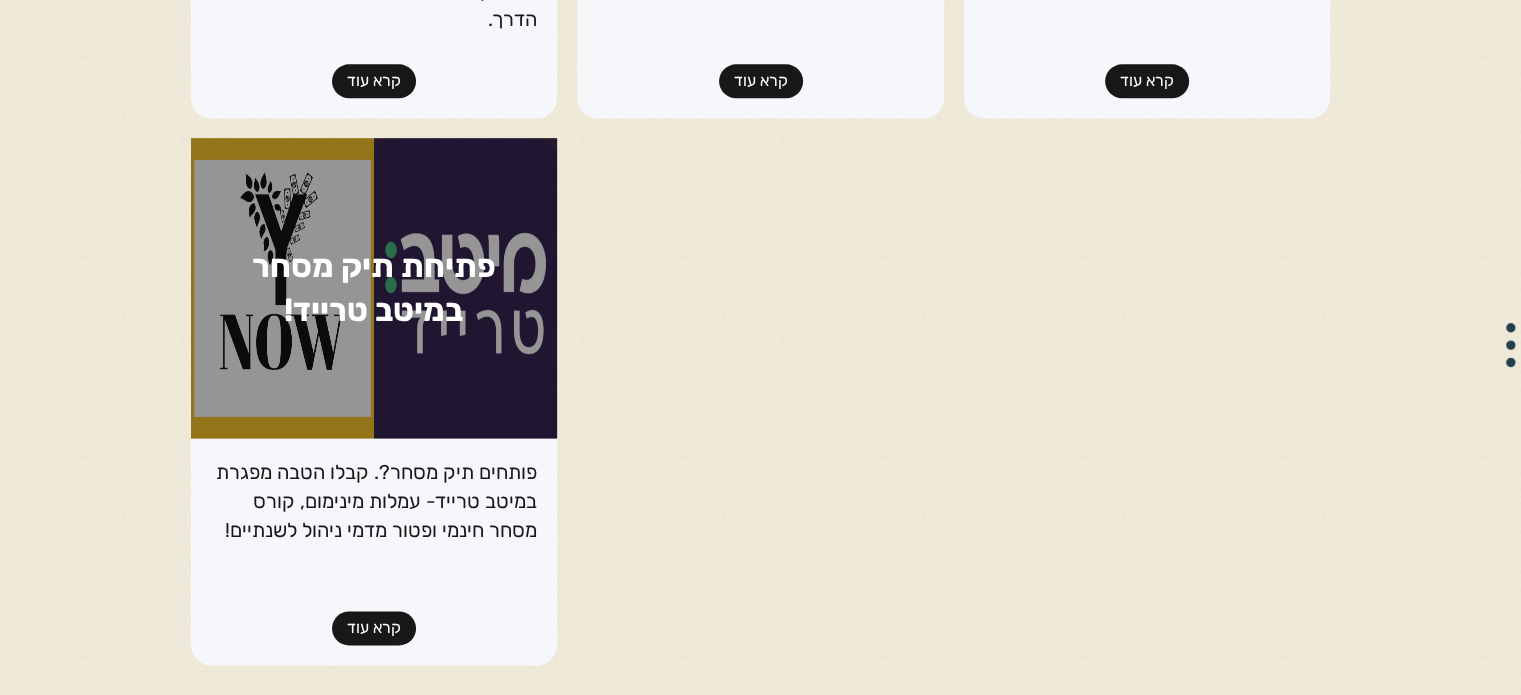 scroll, scrollTop: 2490, scrollLeft: 0, axis: vertical 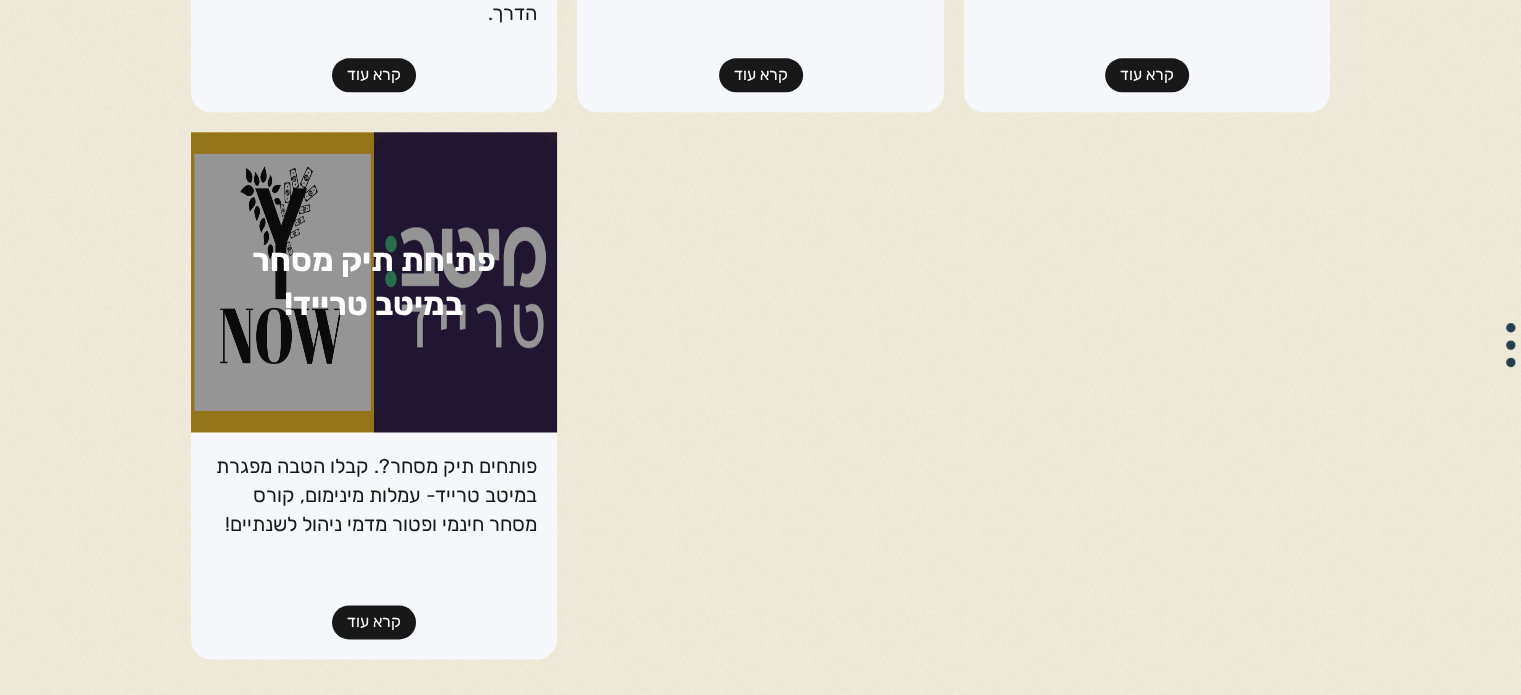 click on "פותחים תיק מסחר?. קבלו הטבה מפגרת במיטב טרייד- עמלות מינימום, קורס מסחר חינמי ופטור מדמי ניהול לשנתיים! קרא עוד" at bounding box center [374, 545] 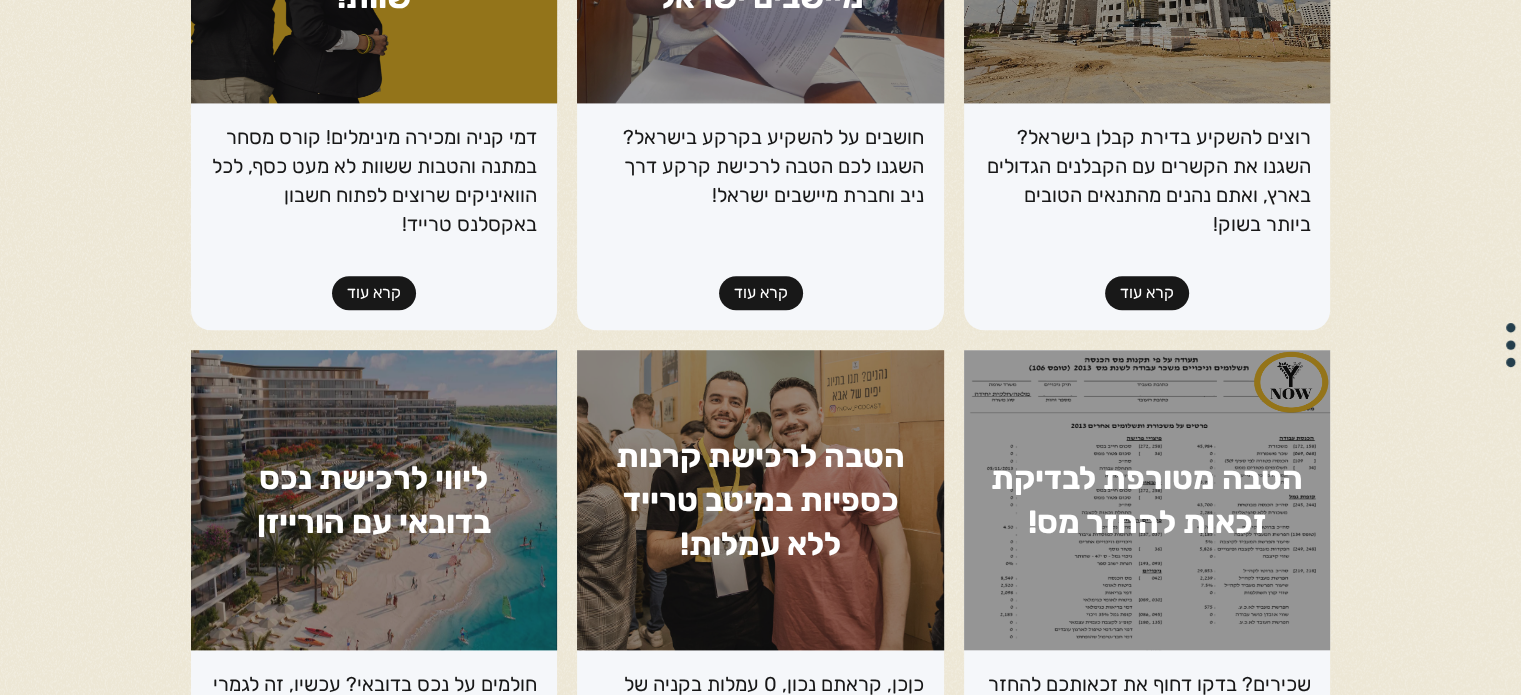 scroll, scrollTop: 1672, scrollLeft: 0, axis: vertical 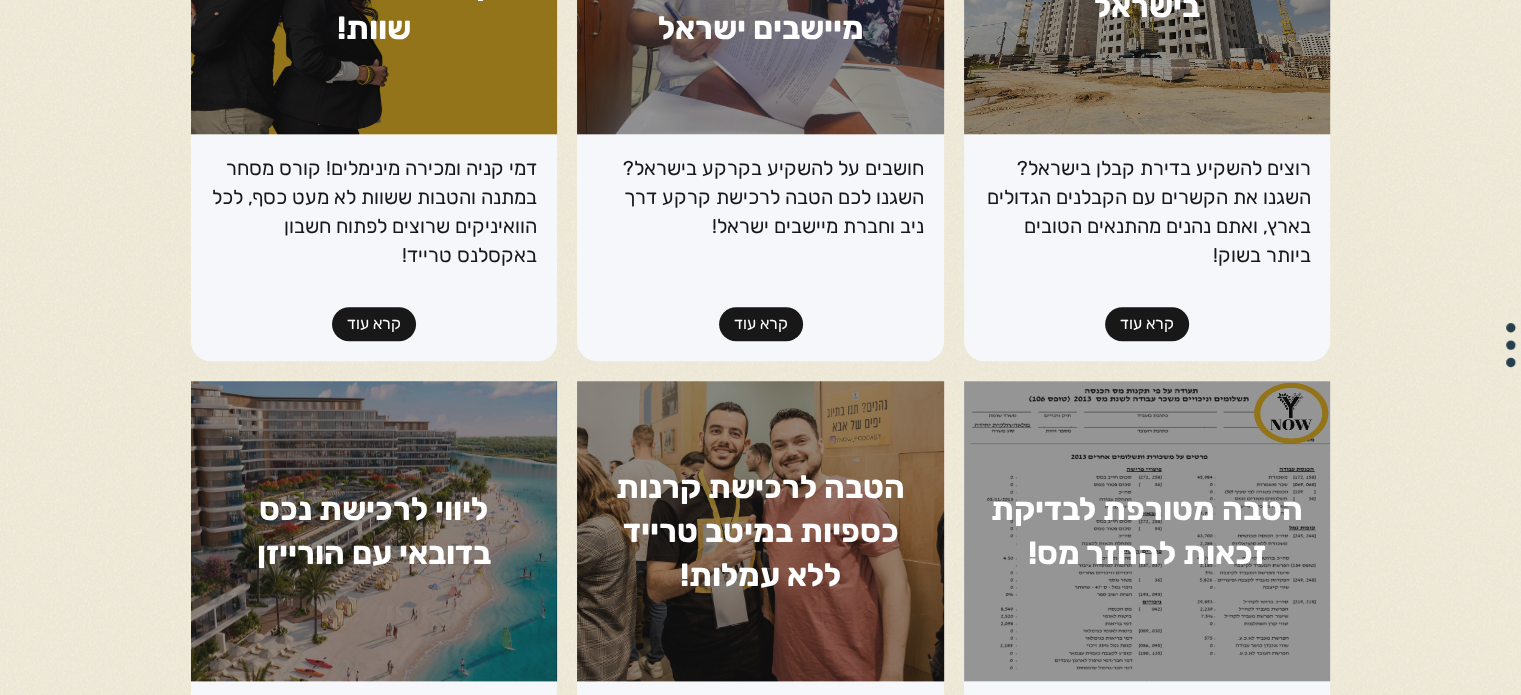click on "קרא עוד" at bounding box center [374, 324] 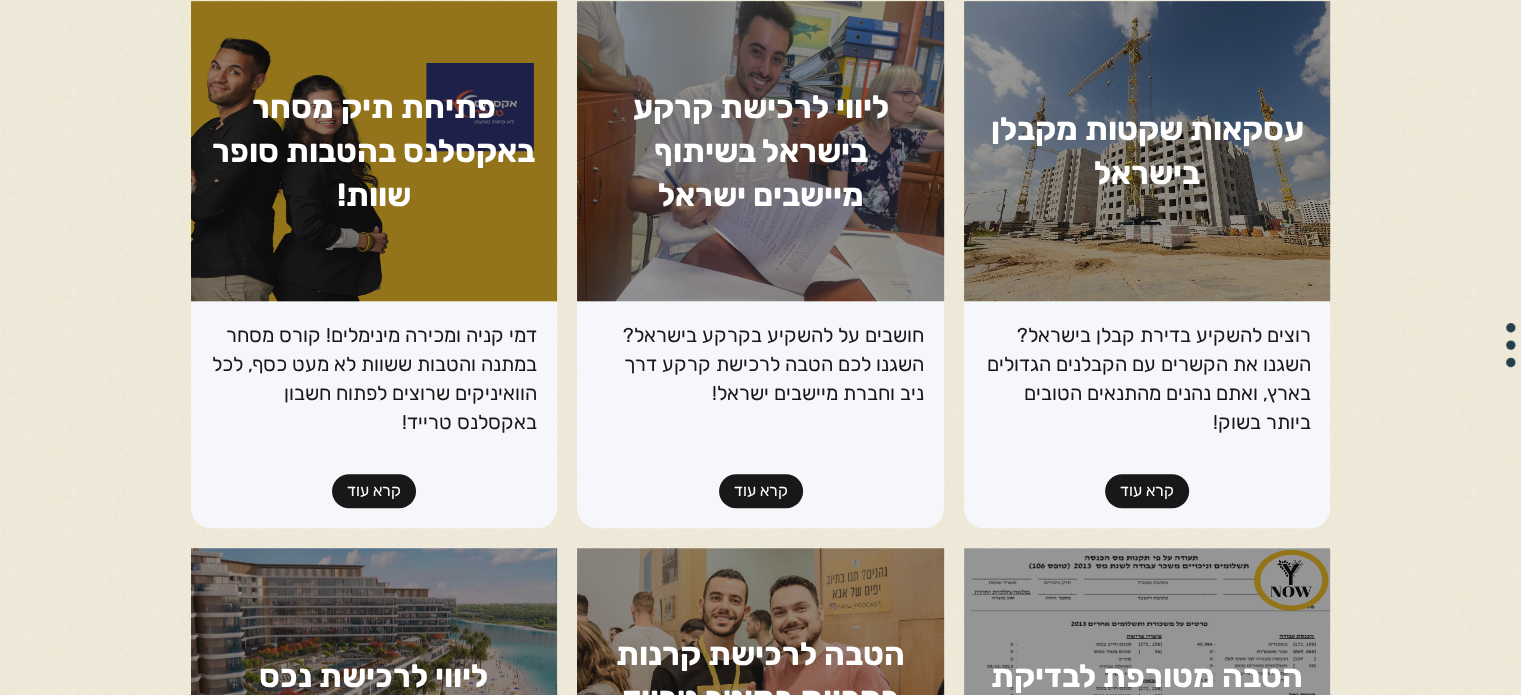 scroll, scrollTop: 1462, scrollLeft: 0, axis: vertical 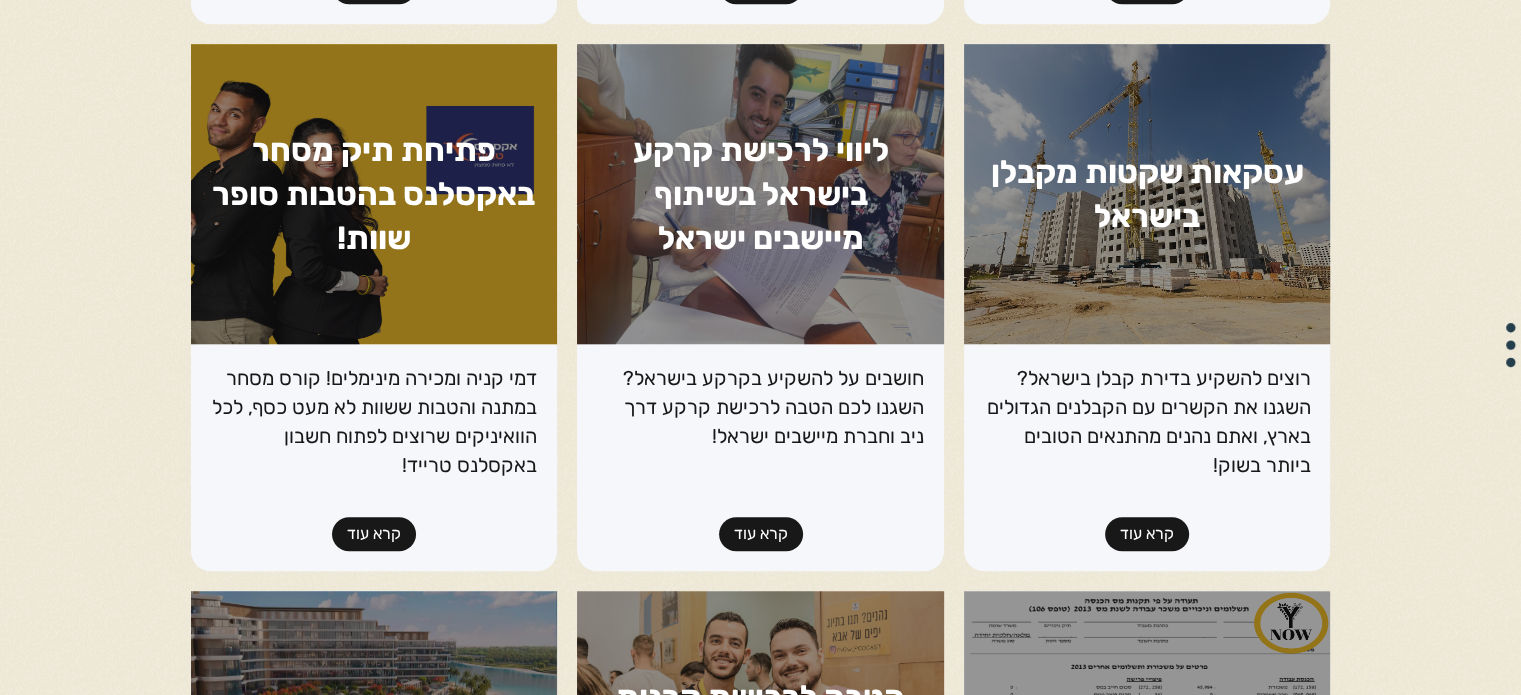 click on "קרא עוד" at bounding box center [761, 534] 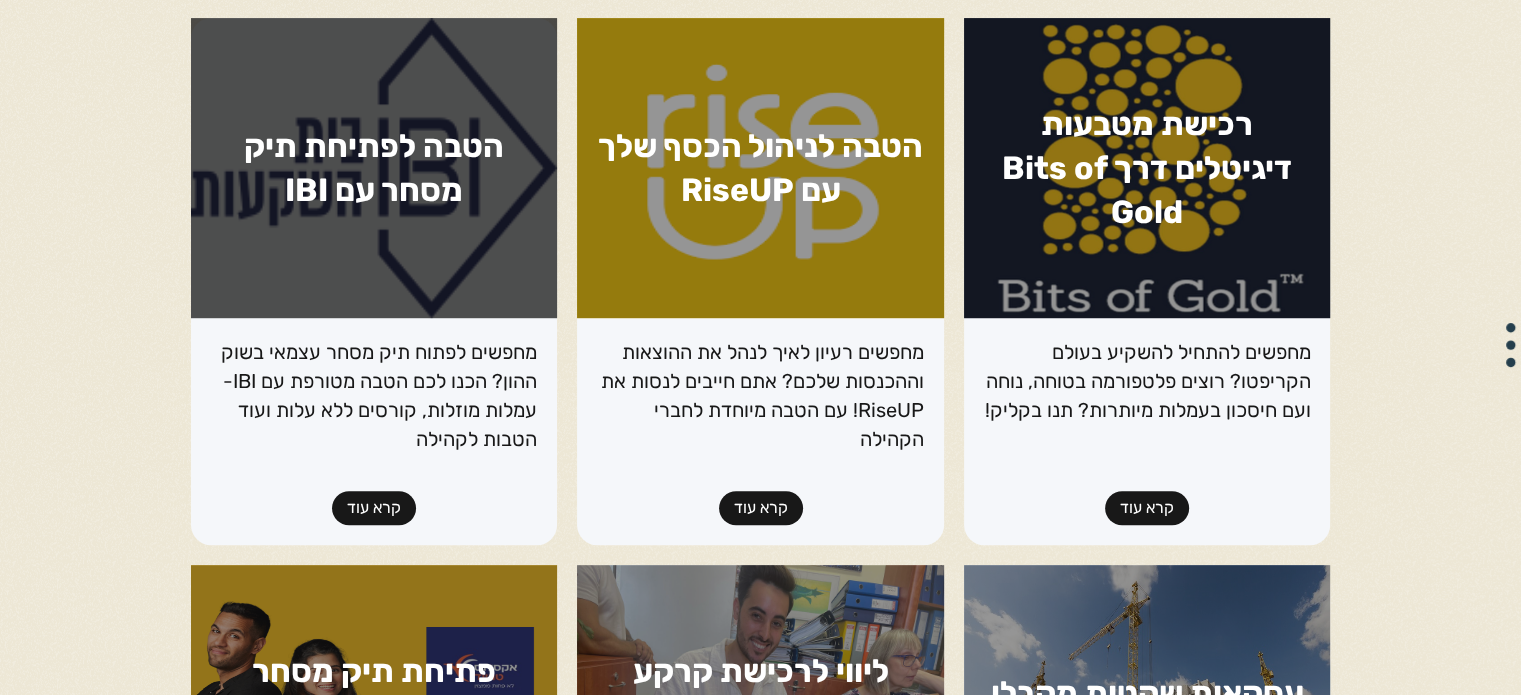 scroll, scrollTop: 923, scrollLeft: 0, axis: vertical 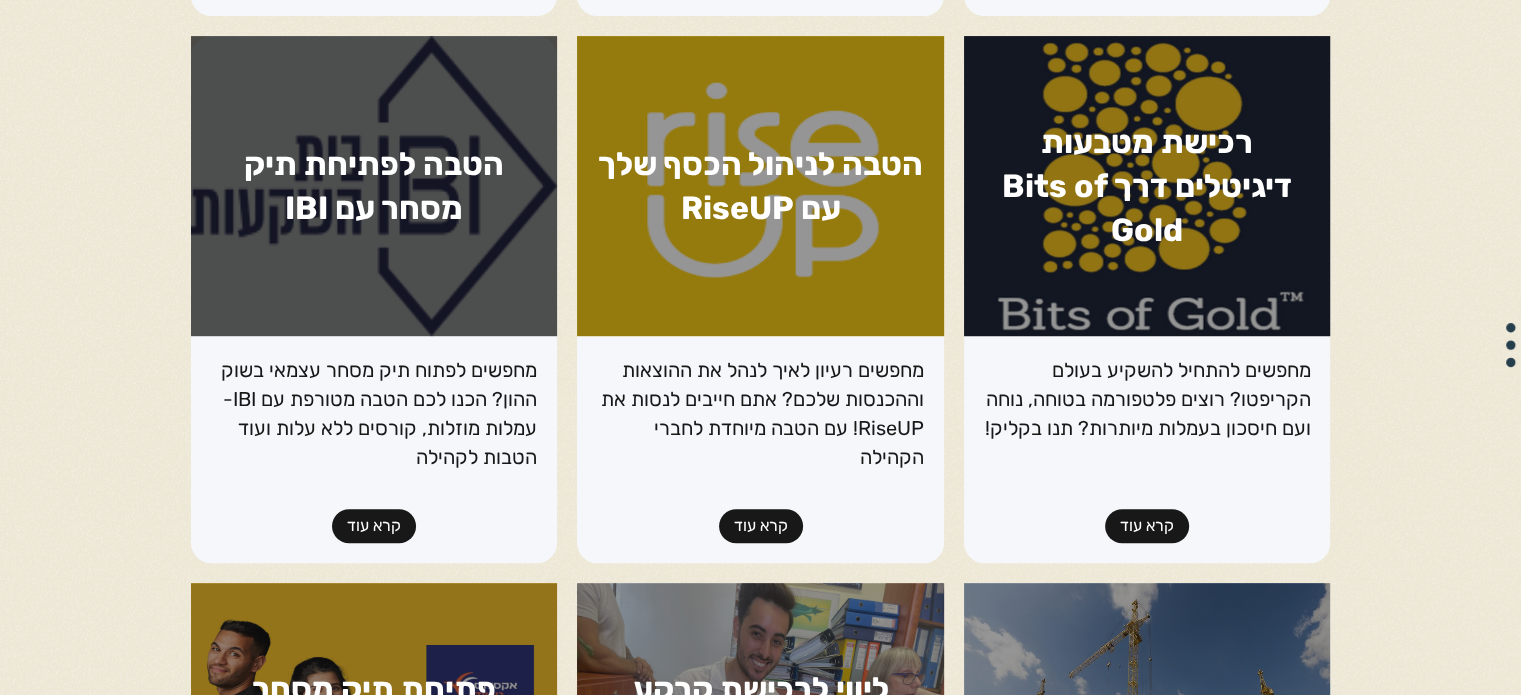 click on "קרא עוד" at bounding box center (374, 526) 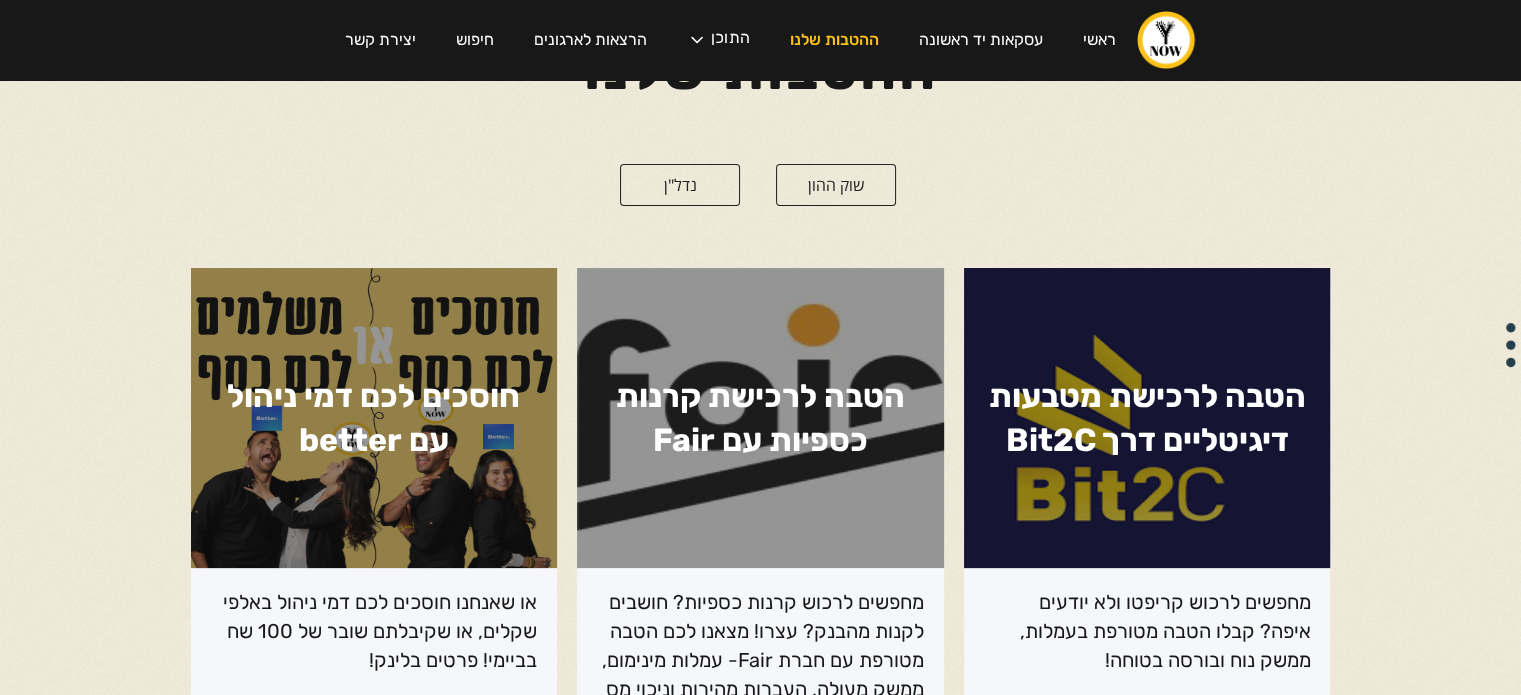 scroll, scrollTop: 0, scrollLeft: 0, axis: both 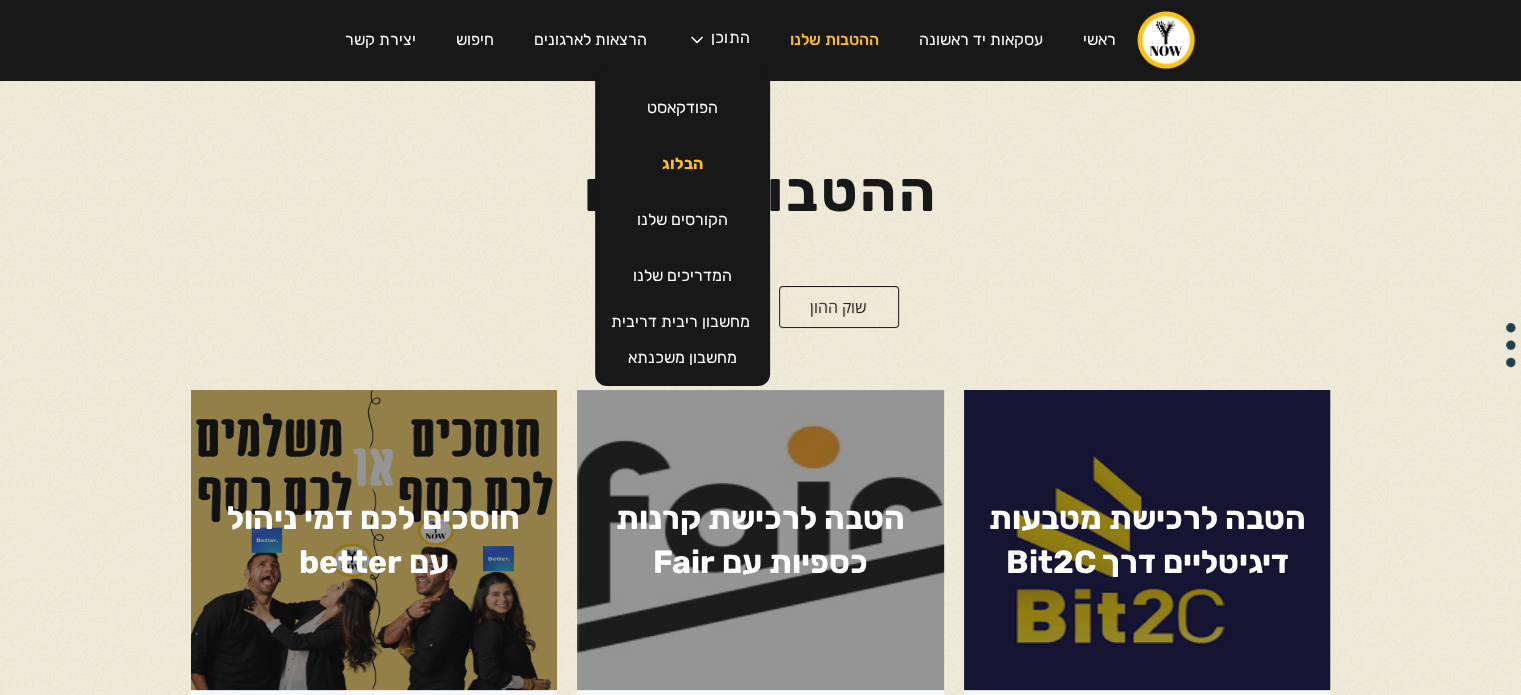 click on "הבלוג" at bounding box center [682, 164] 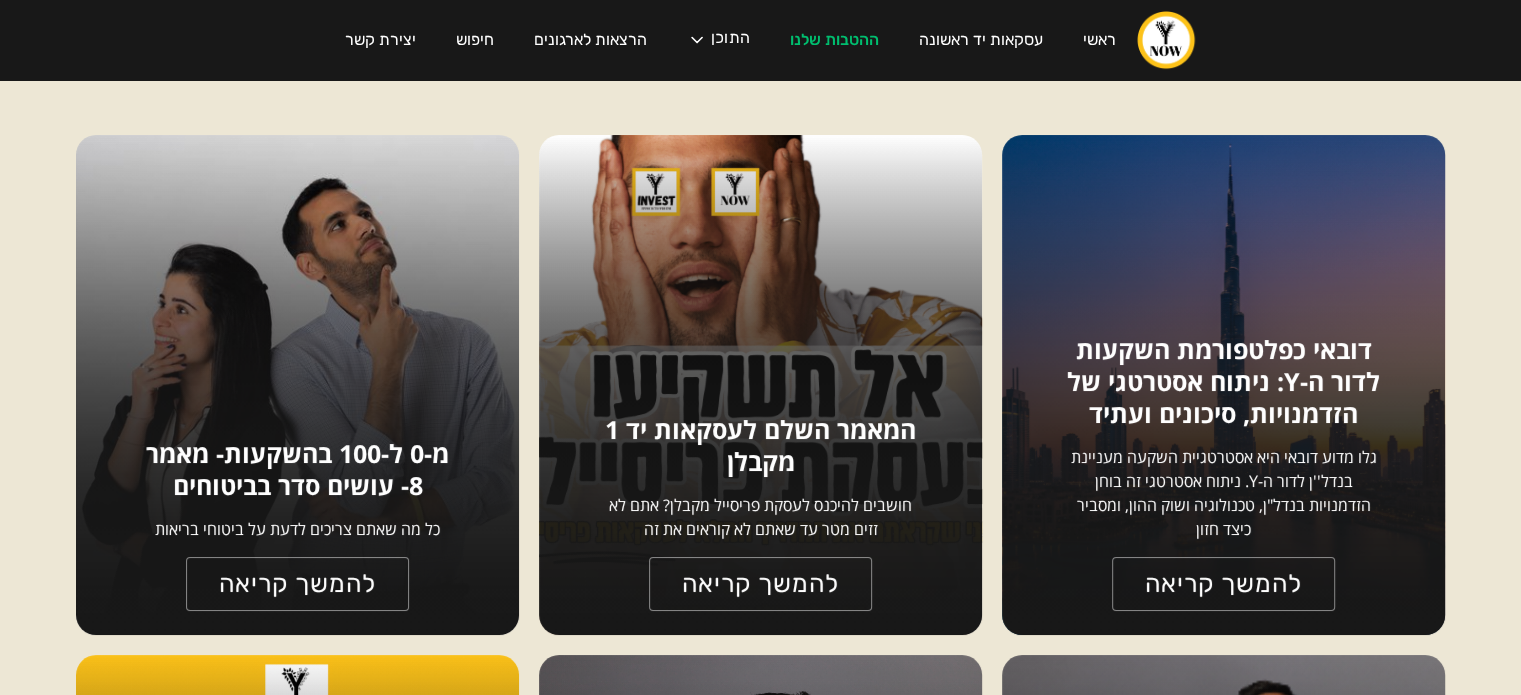 scroll, scrollTop: 211, scrollLeft: 0, axis: vertical 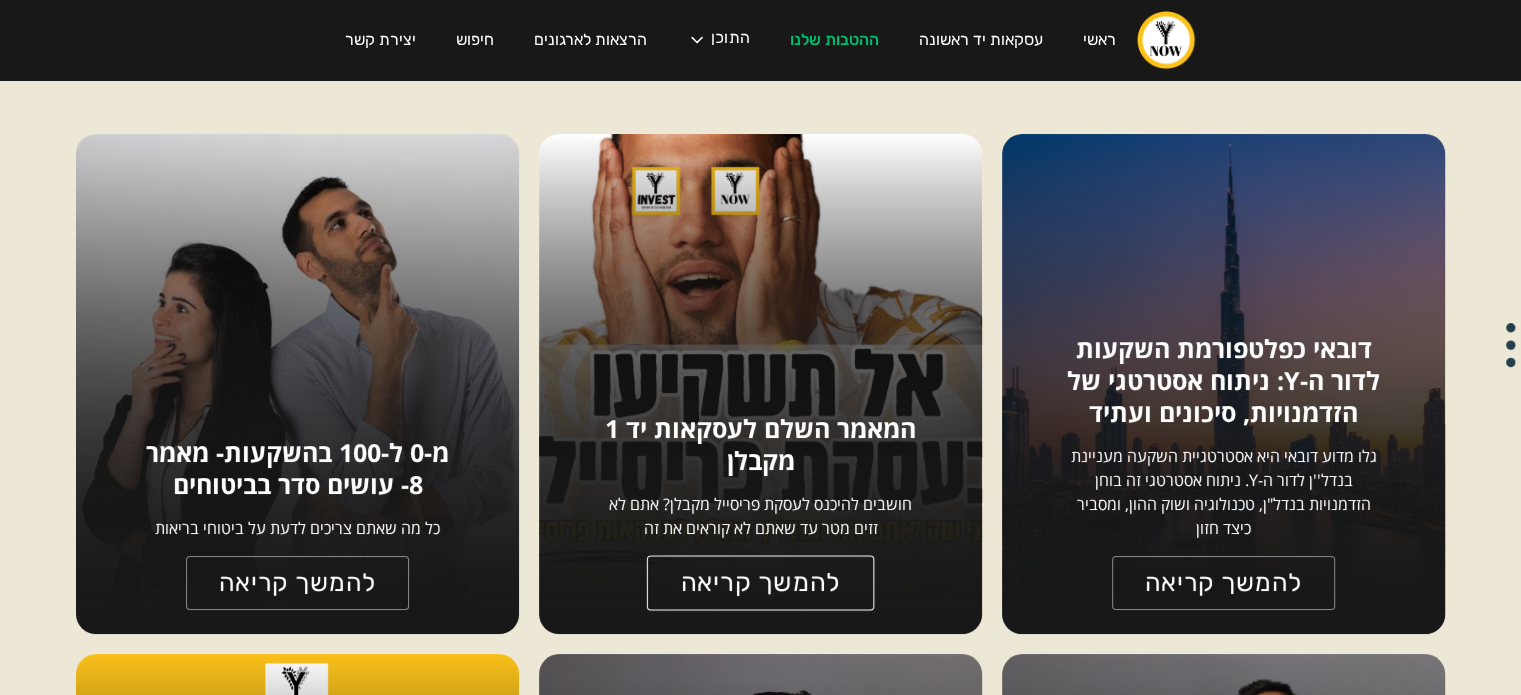 click on "להמשך קריאה" at bounding box center (760, 582) 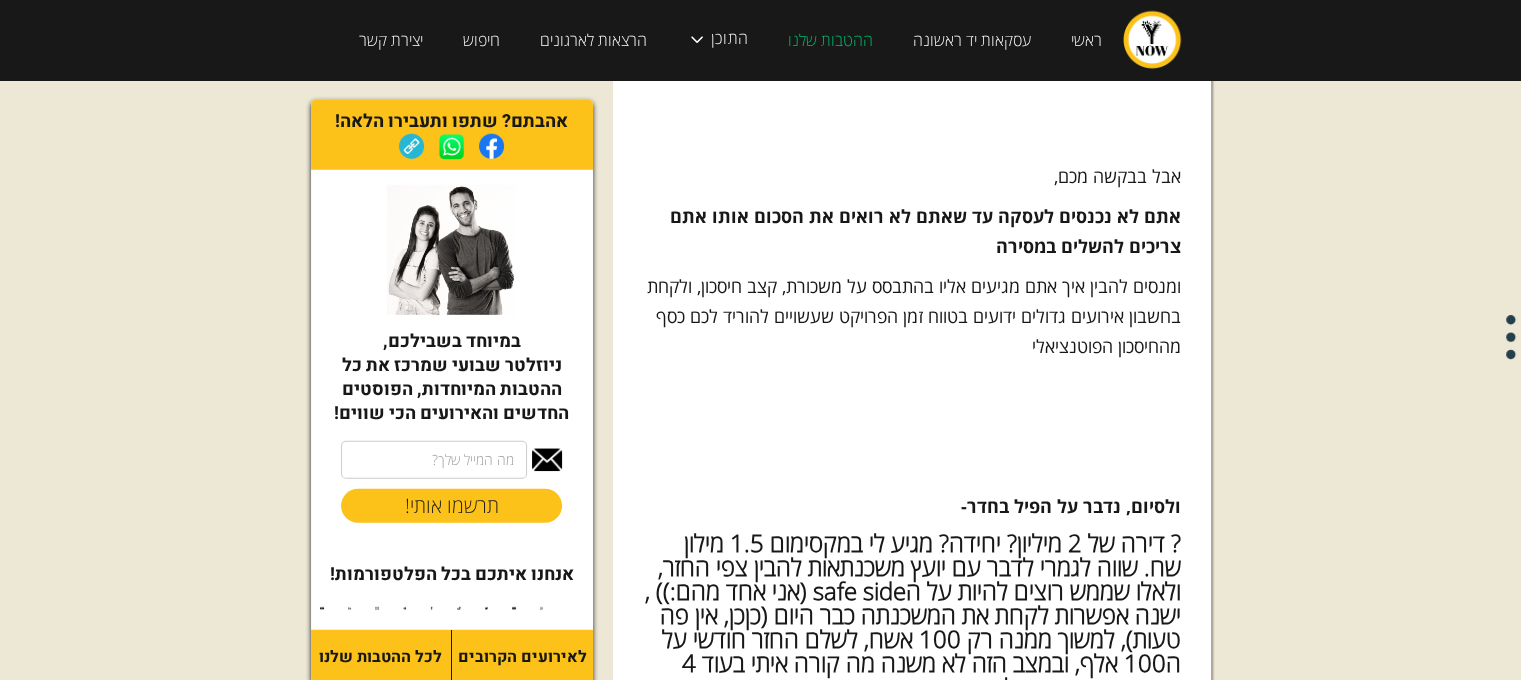 scroll, scrollTop: 5591, scrollLeft: 0, axis: vertical 